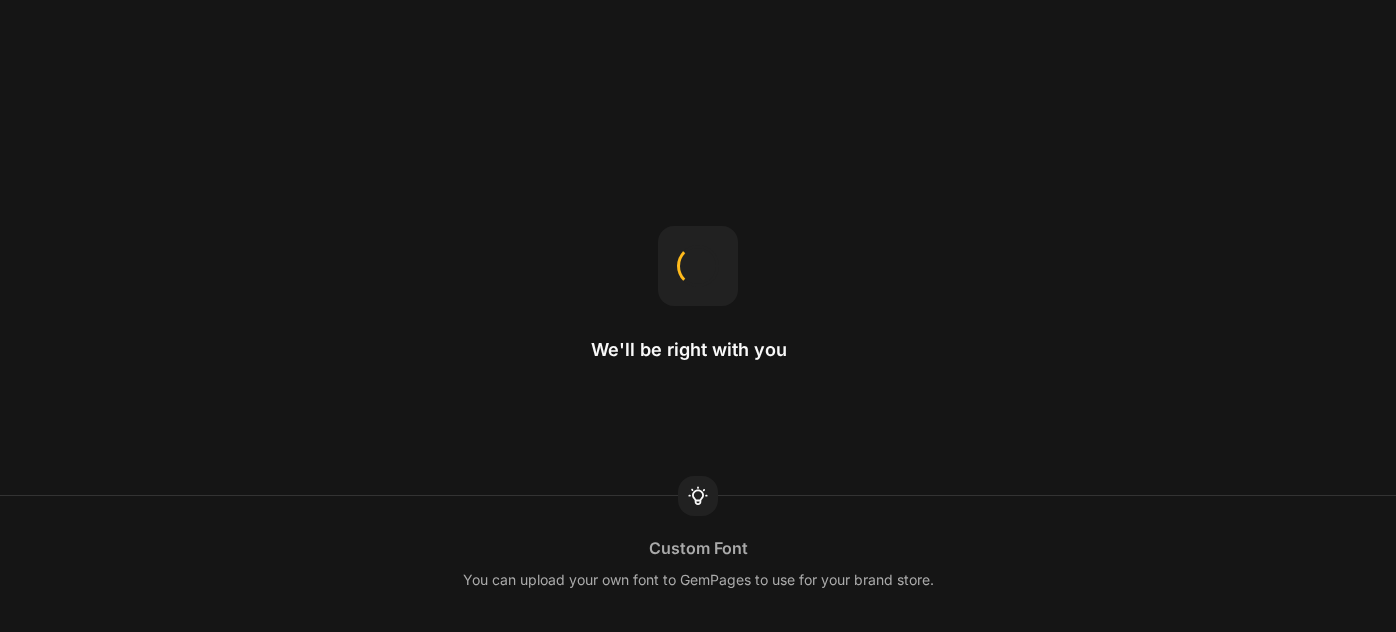 scroll, scrollTop: 0, scrollLeft: 0, axis: both 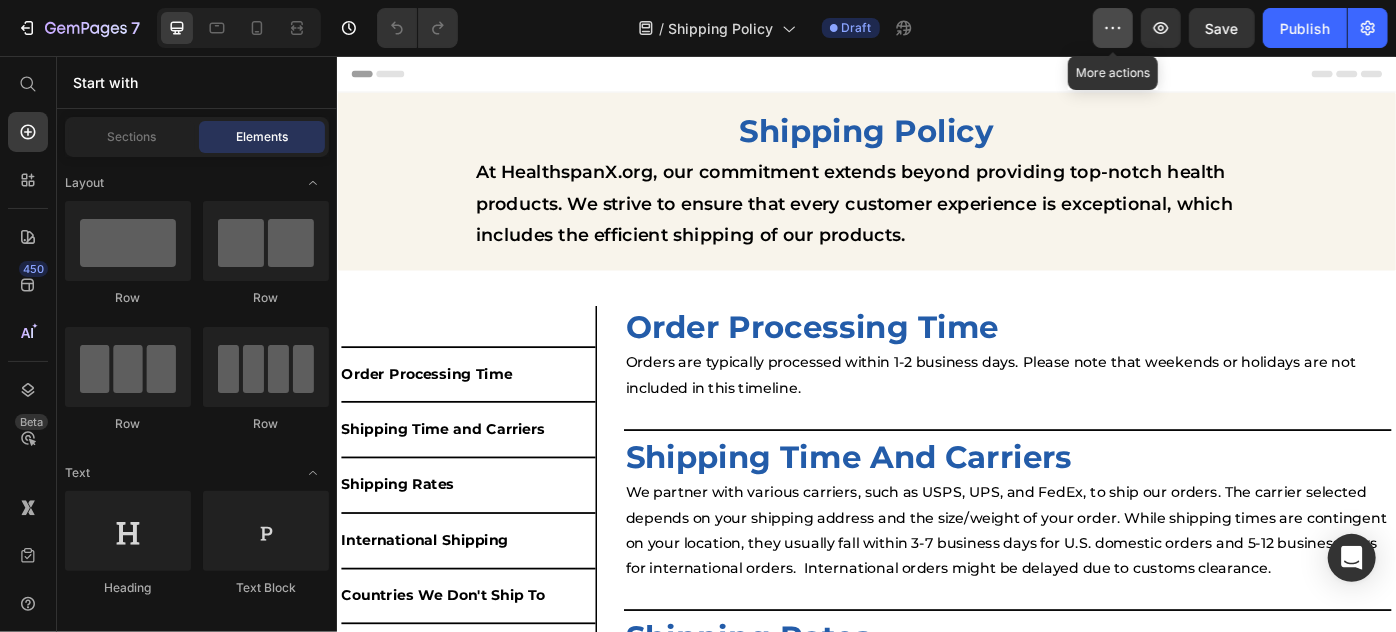 click 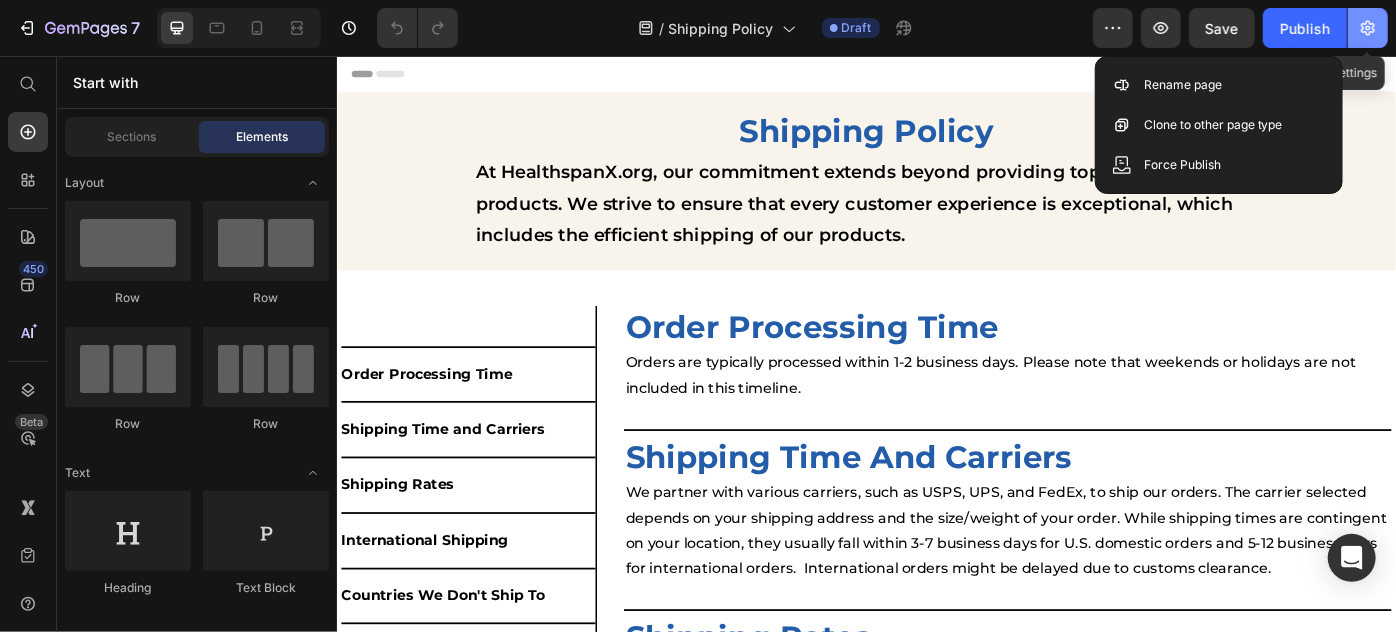 click 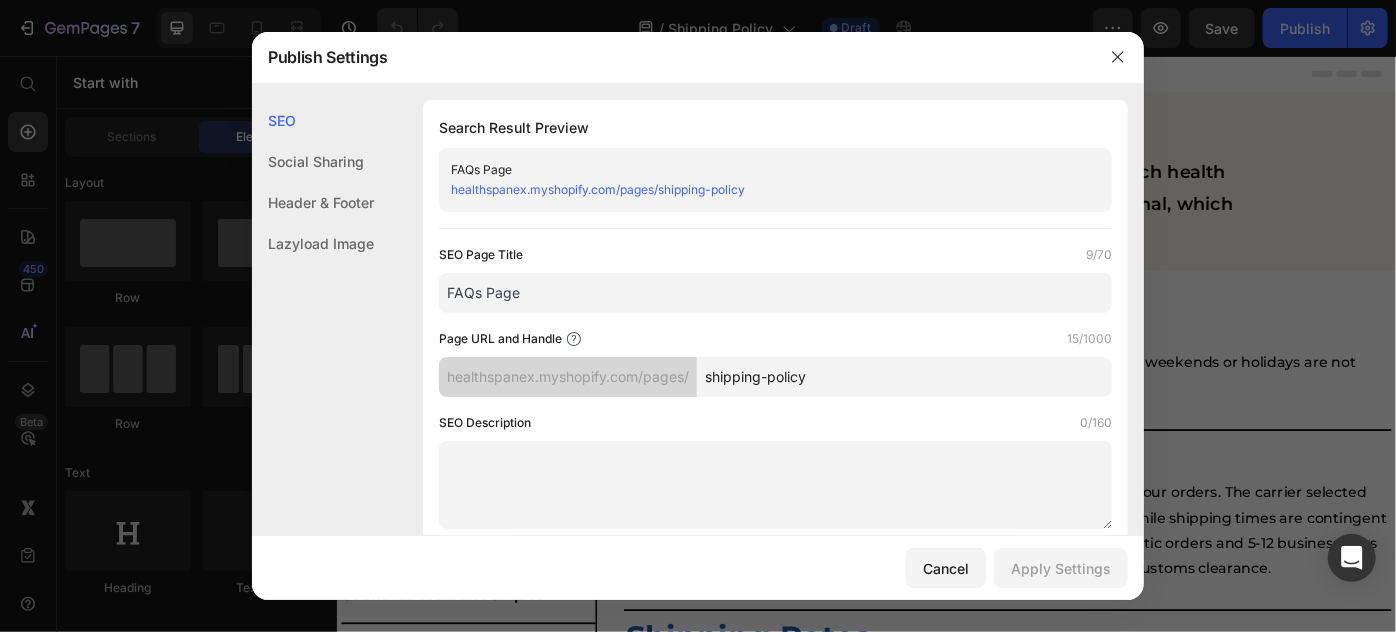 click on "shipping-policy" at bounding box center (904, 377) 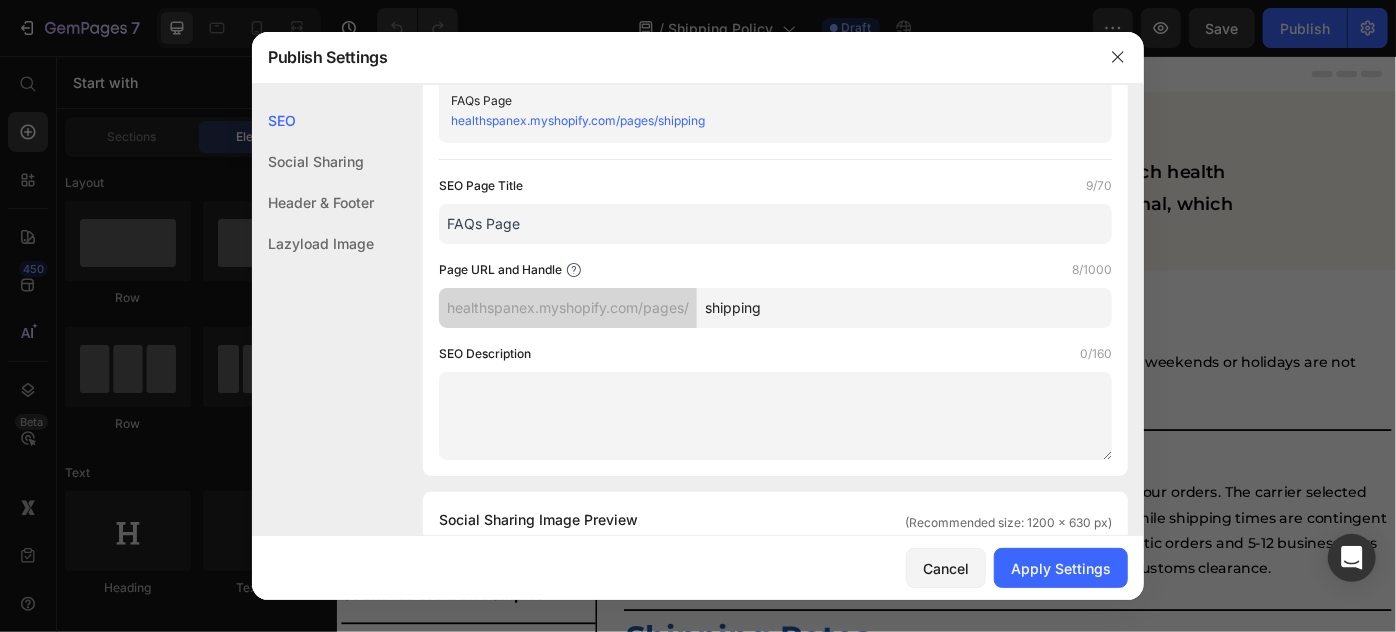 scroll, scrollTop: 0, scrollLeft: 0, axis: both 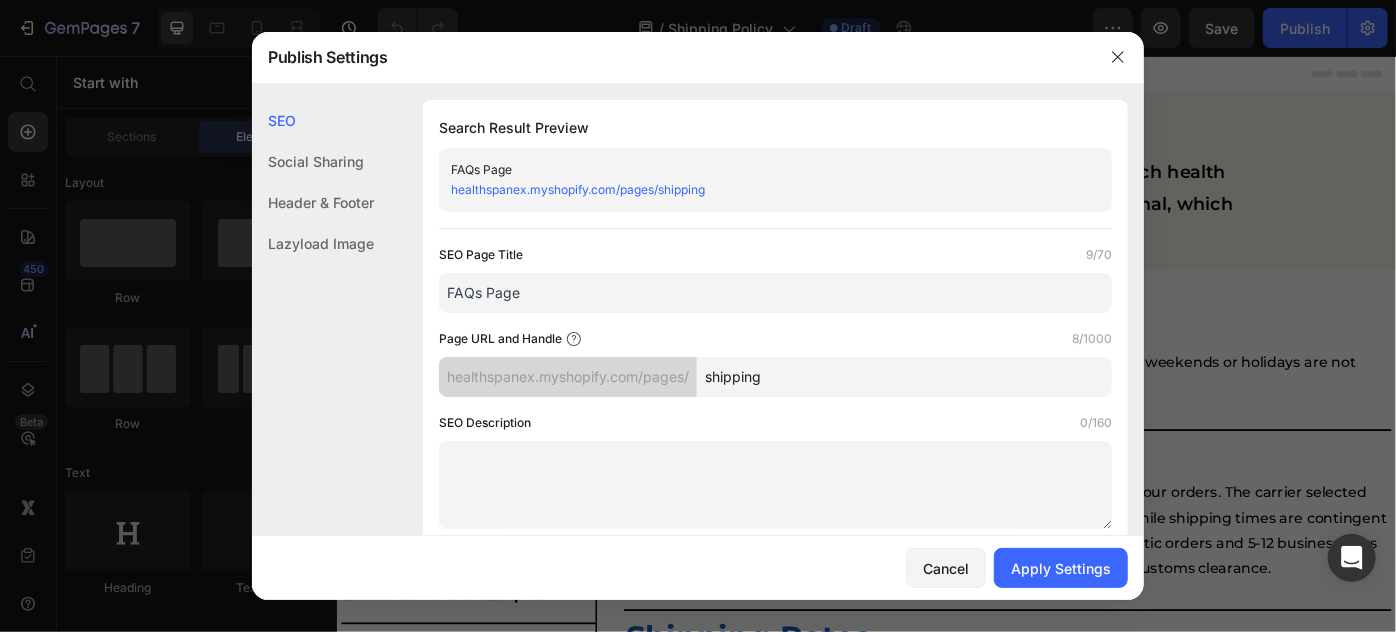 type on "shipping" 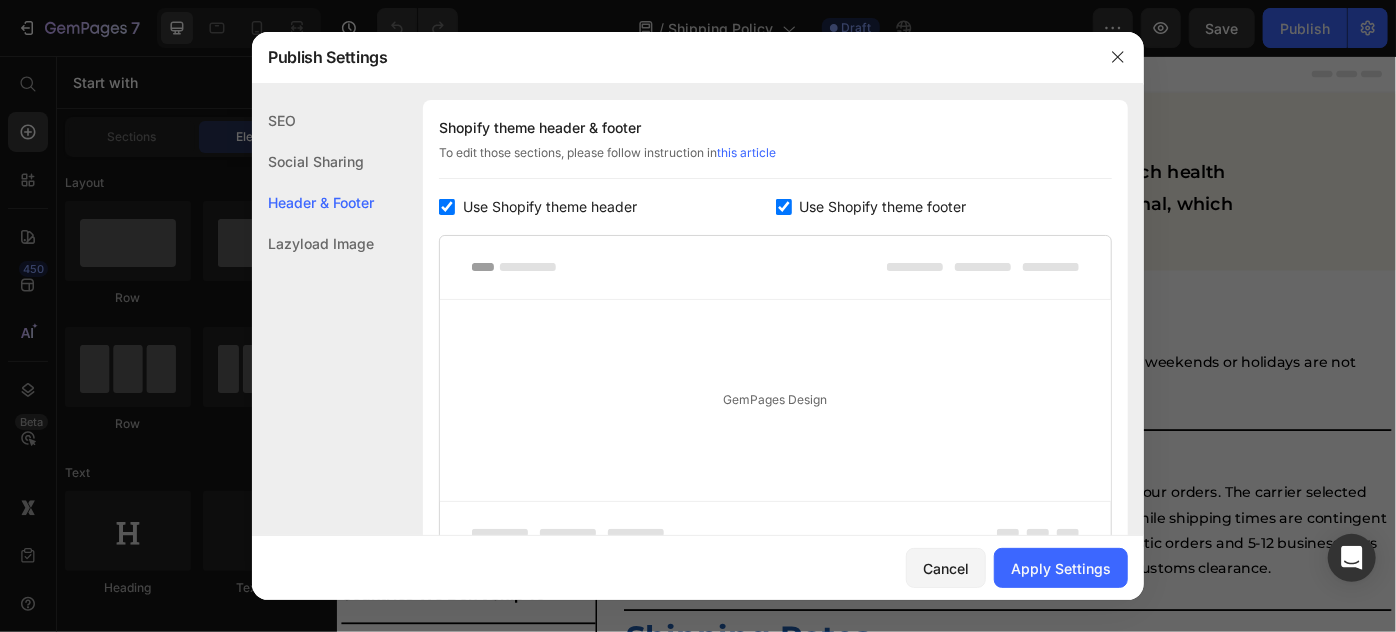 scroll, scrollTop: 1144, scrollLeft: 0, axis: vertical 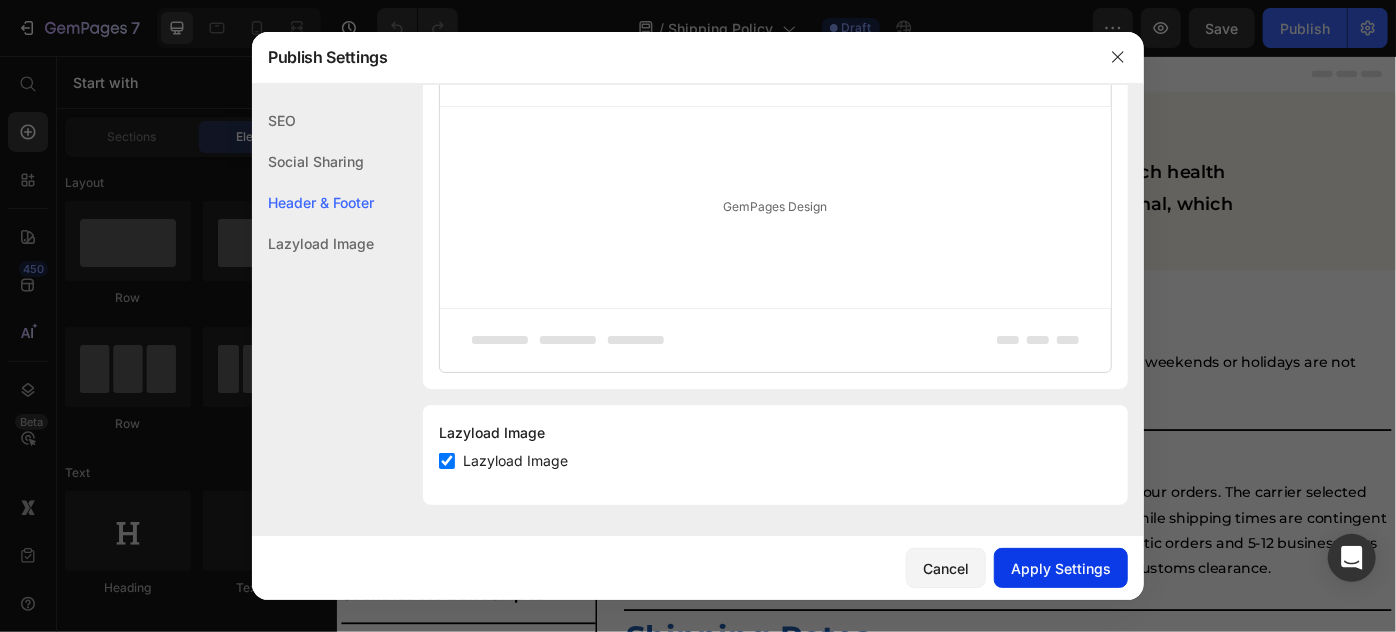 type on "Shipping Policy" 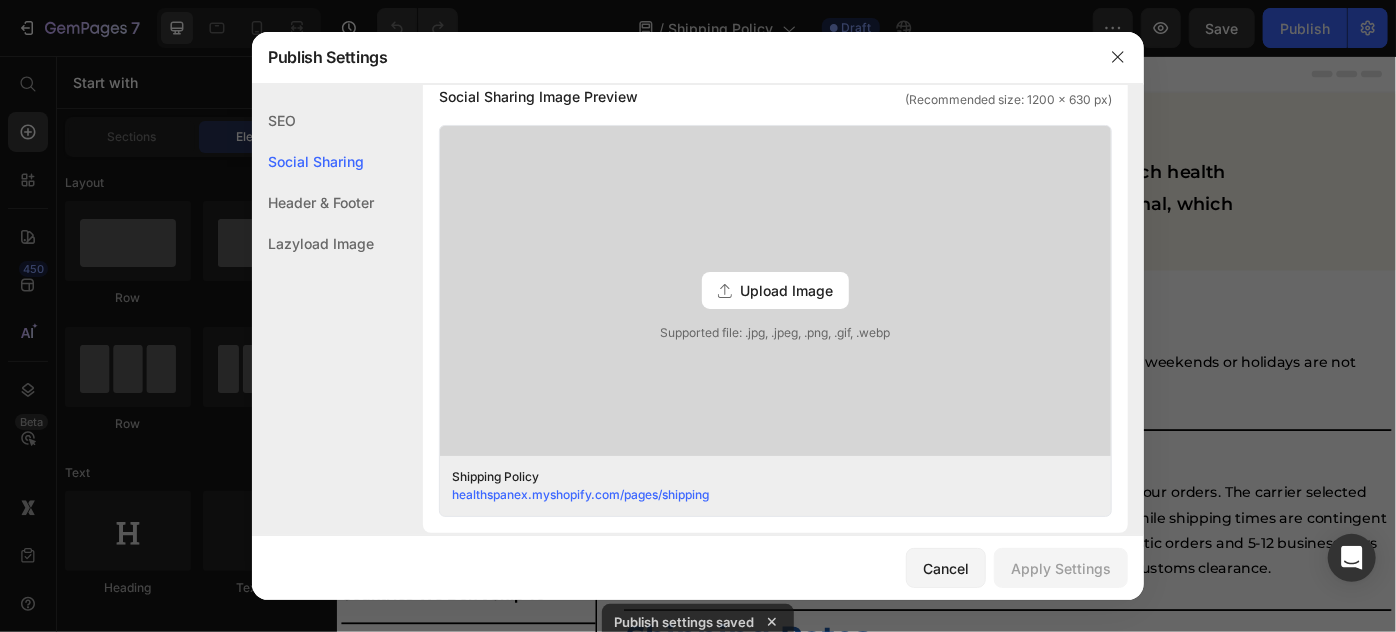 scroll, scrollTop: 452, scrollLeft: 0, axis: vertical 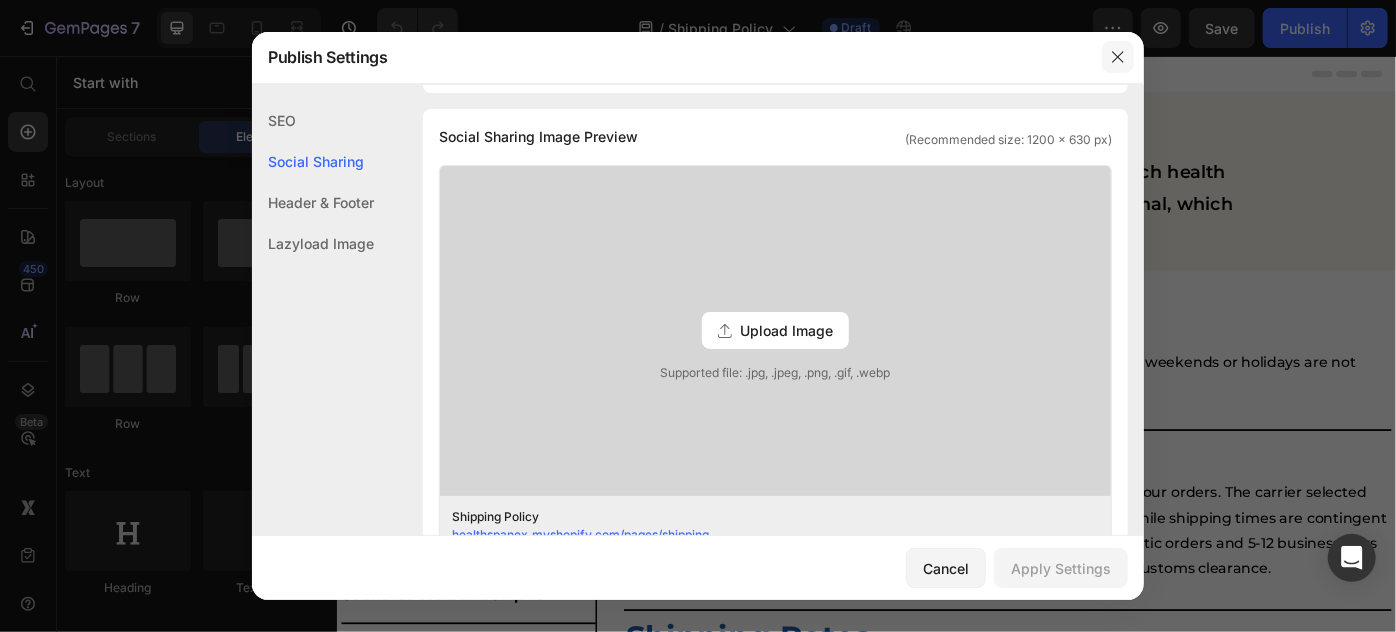 click 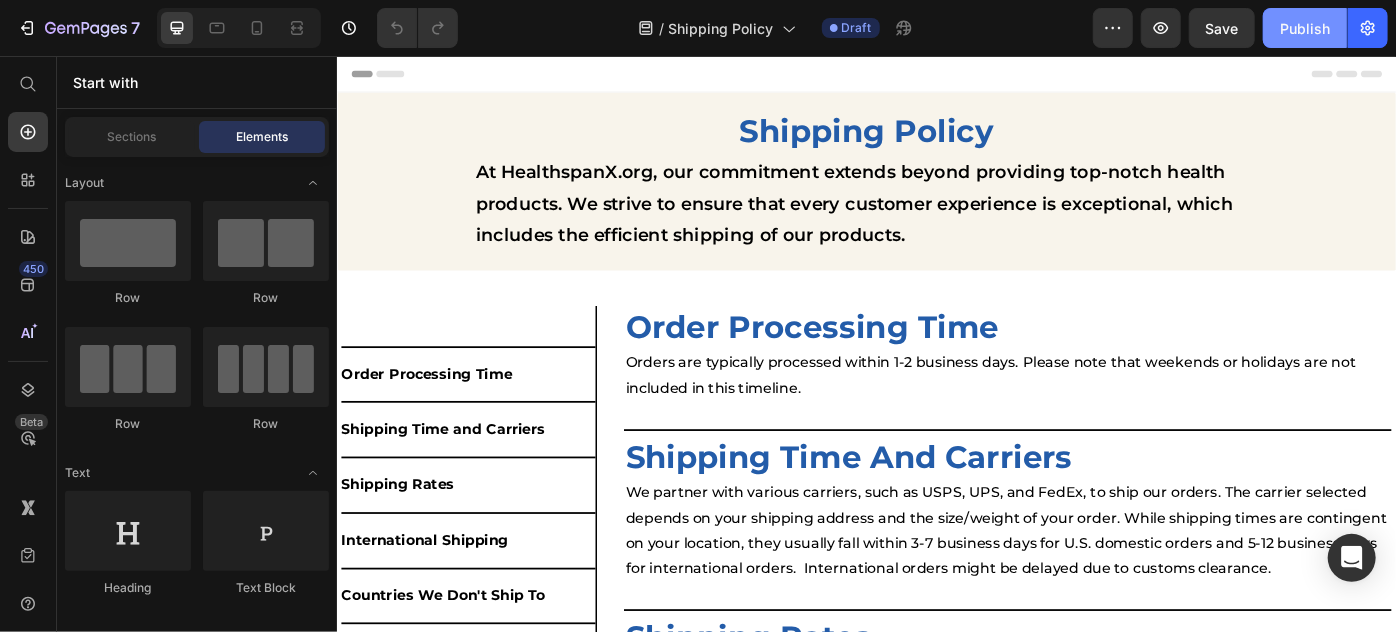 click on "Publish" at bounding box center [1305, 28] 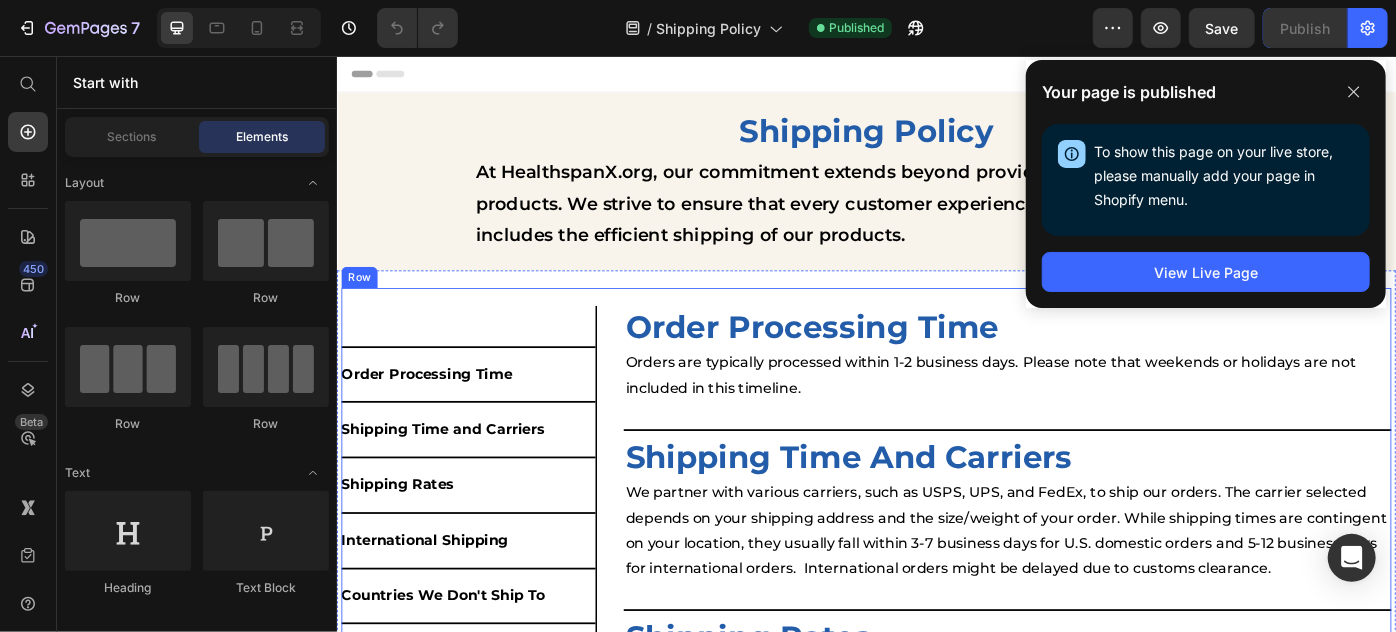 click on "Title Line Order Processing Time Button                Title Line Shipping Time and Carriers Button                Title Line shipping rates Button                Title Line International Shipping Button                Title Line Countries We Don't Ship To Button                Title Line shipping information Button                Title Line undeliverable packages Button                Title Line Lost Packages Button                Title Line Changes to Shipping Address Button                Title Line contact us Button                Title Line
Custom Code
Custom Menu Active Row Order Processing Time Heading Orders are typically processed within 1-2 business days. Please note that weekends or holidays are not included in this timeline. Text block Row                Title Line Shipping Time and Carriers Heading Text block                Title Line Row Shipping Rates Heading Text block Row                Title Line International Shipping Heading Text block Row                Title ." at bounding box center (936, 1177) 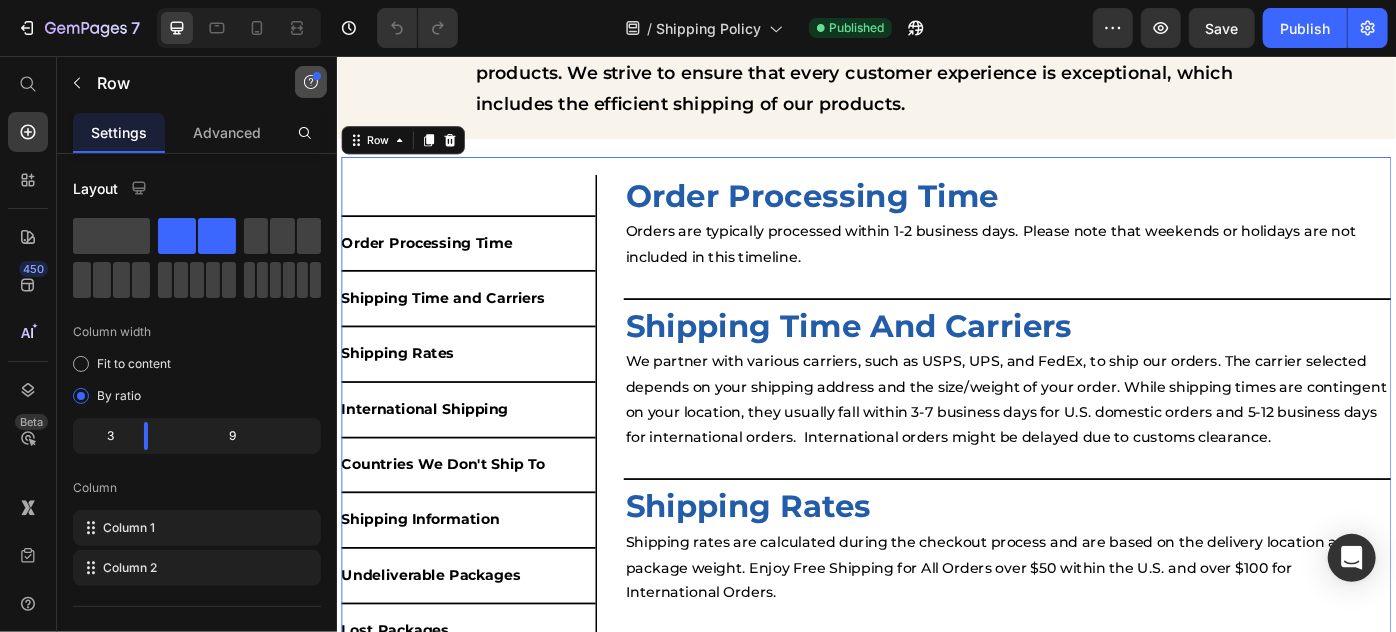 scroll, scrollTop: 152, scrollLeft: 0, axis: vertical 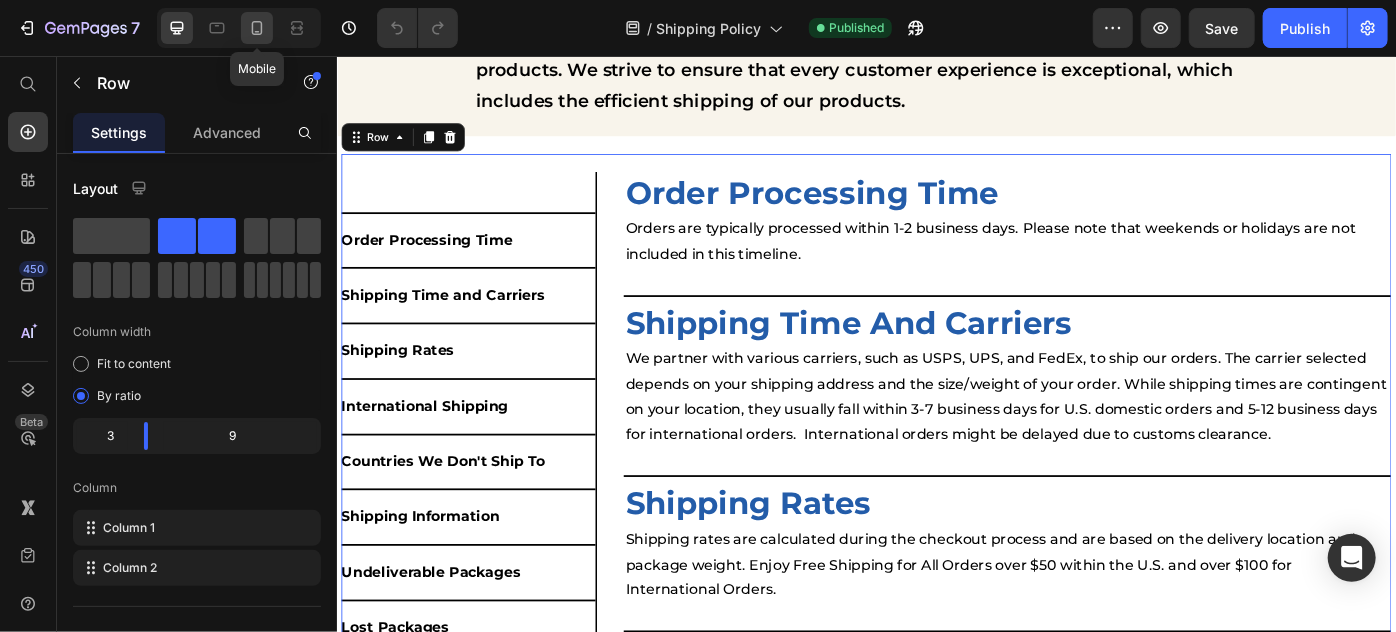 click 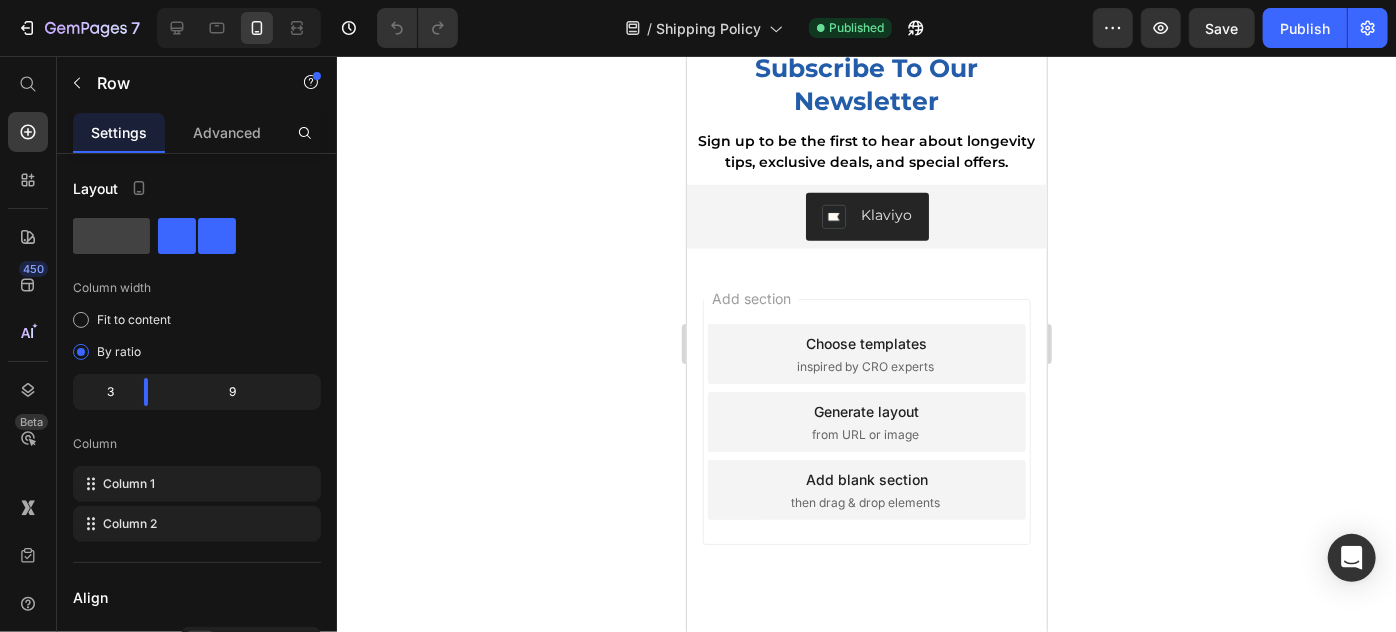 scroll, scrollTop: 4690, scrollLeft: 0, axis: vertical 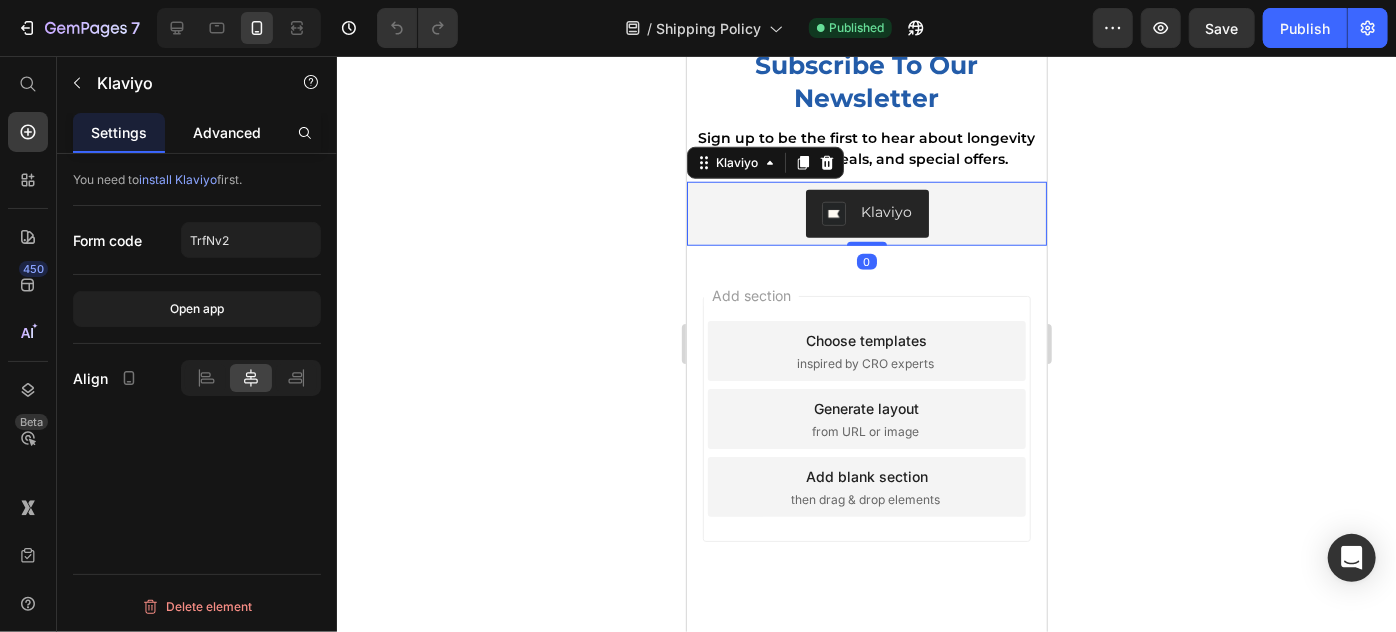 click on "Advanced" at bounding box center (227, 132) 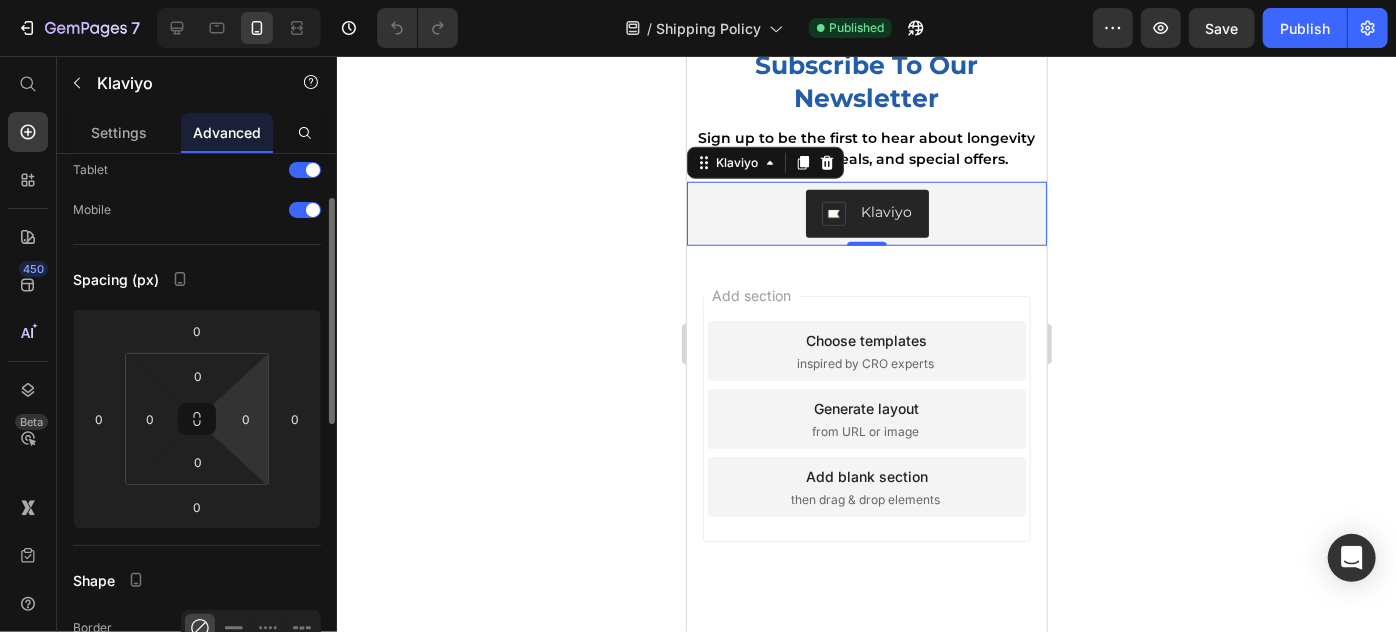 scroll, scrollTop: 106, scrollLeft: 0, axis: vertical 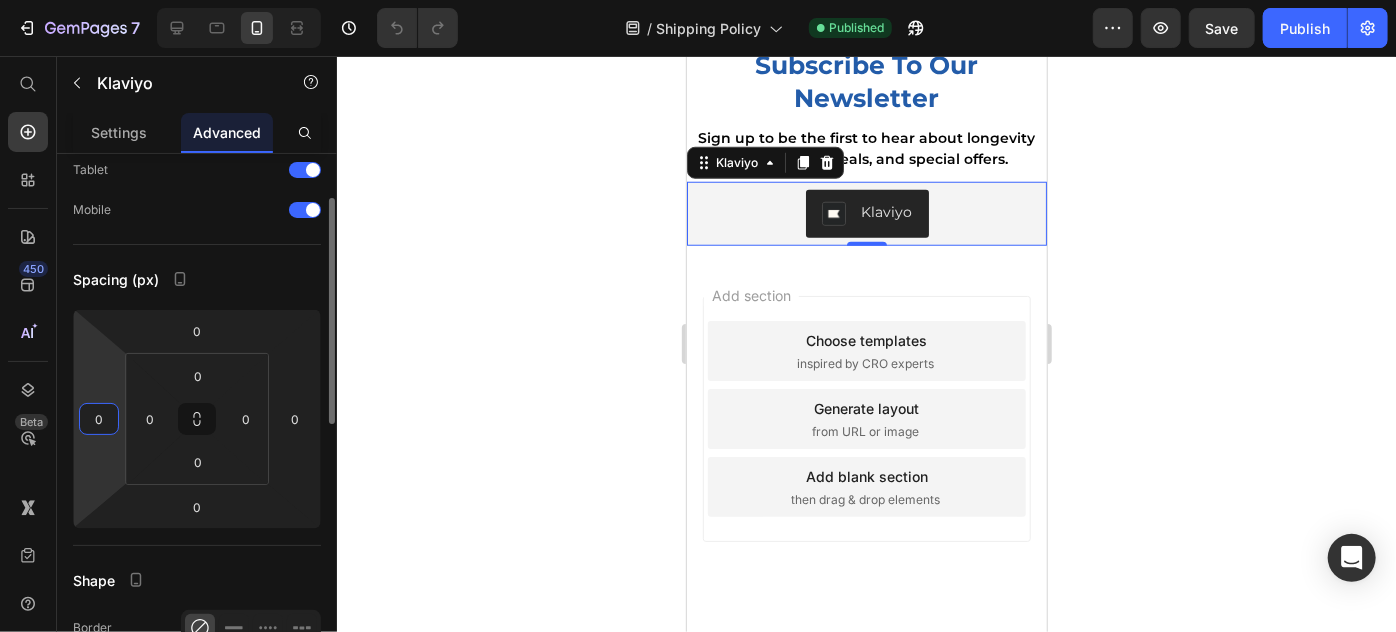 click on "0" at bounding box center (99, 419) 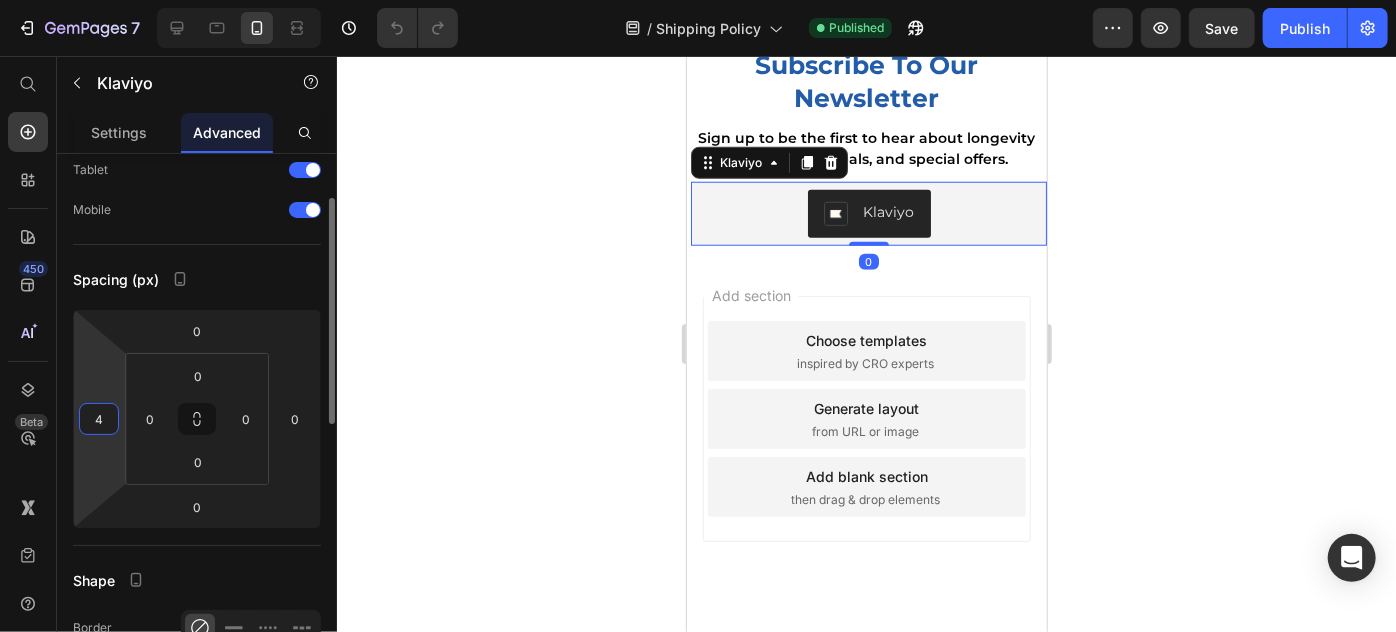 type on "5" 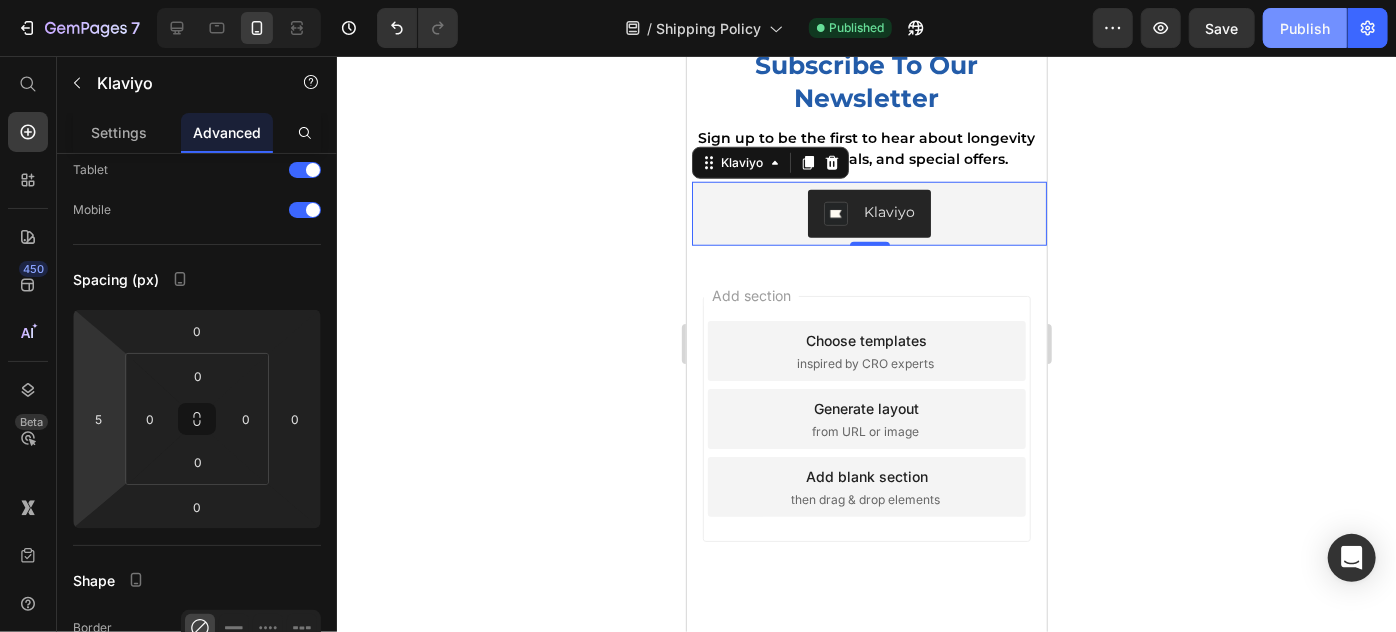 click on "Publish" 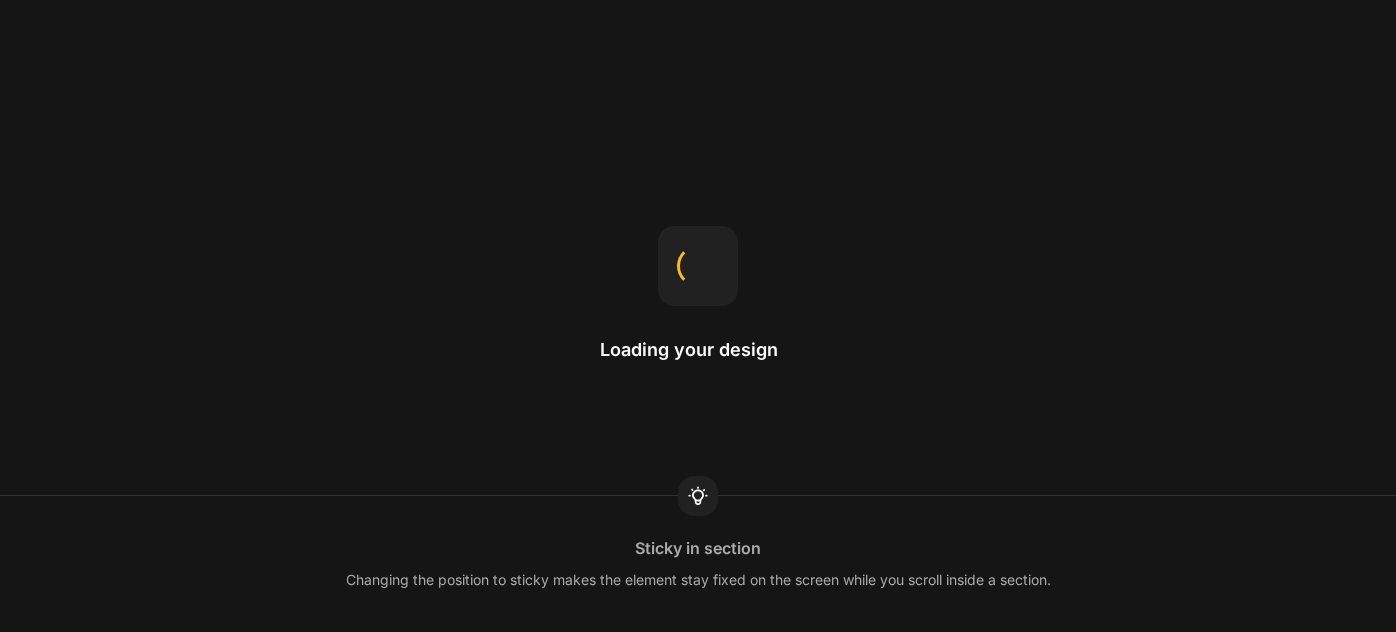 scroll, scrollTop: 0, scrollLeft: 0, axis: both 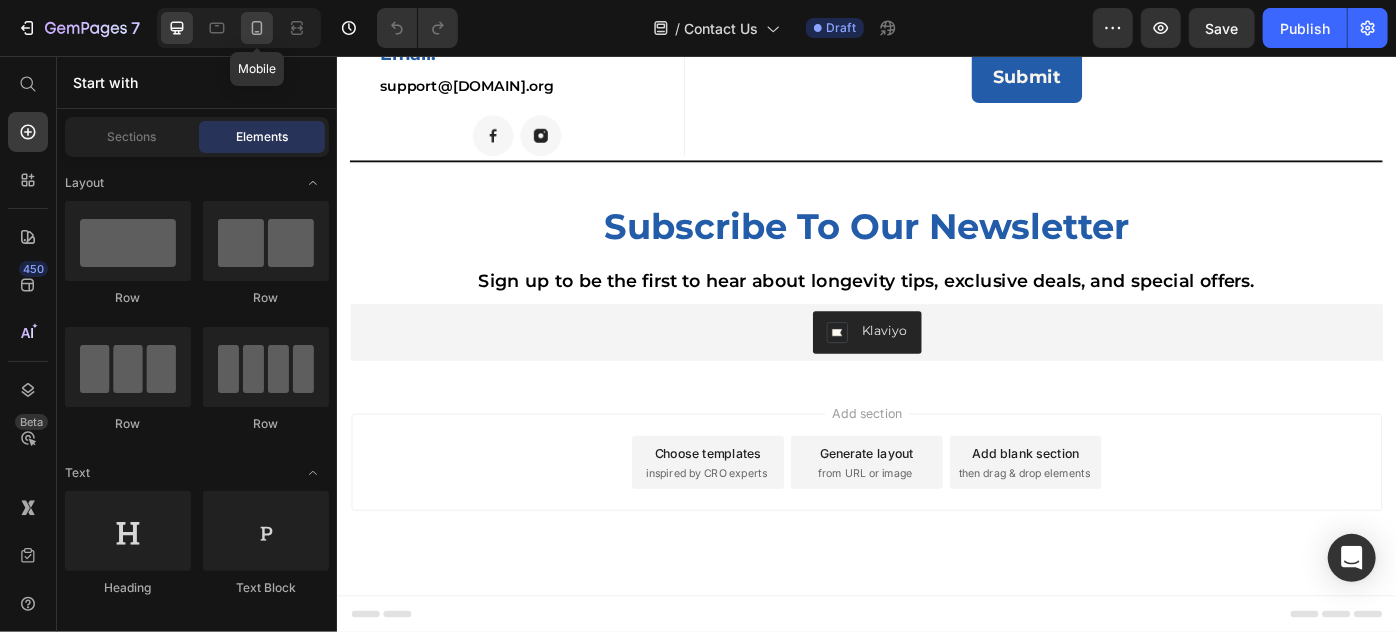 click 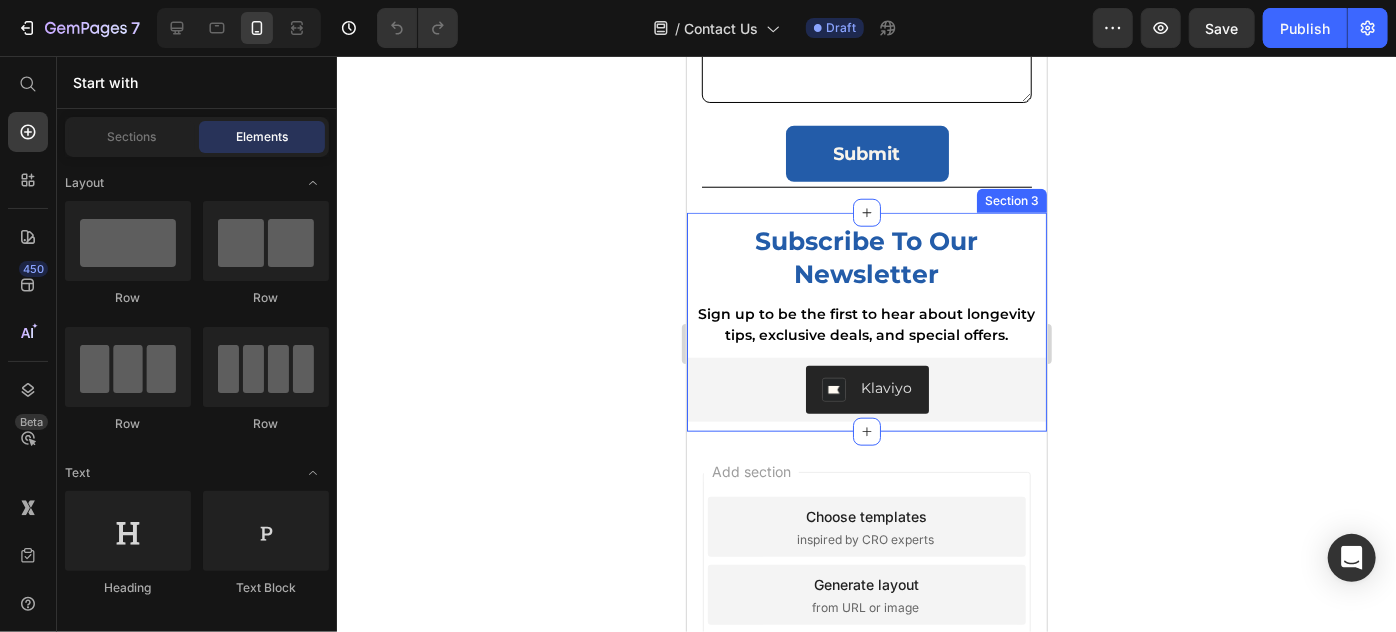 scroll, scrollTop: 936, scrollLeft: 0, axis: vertical 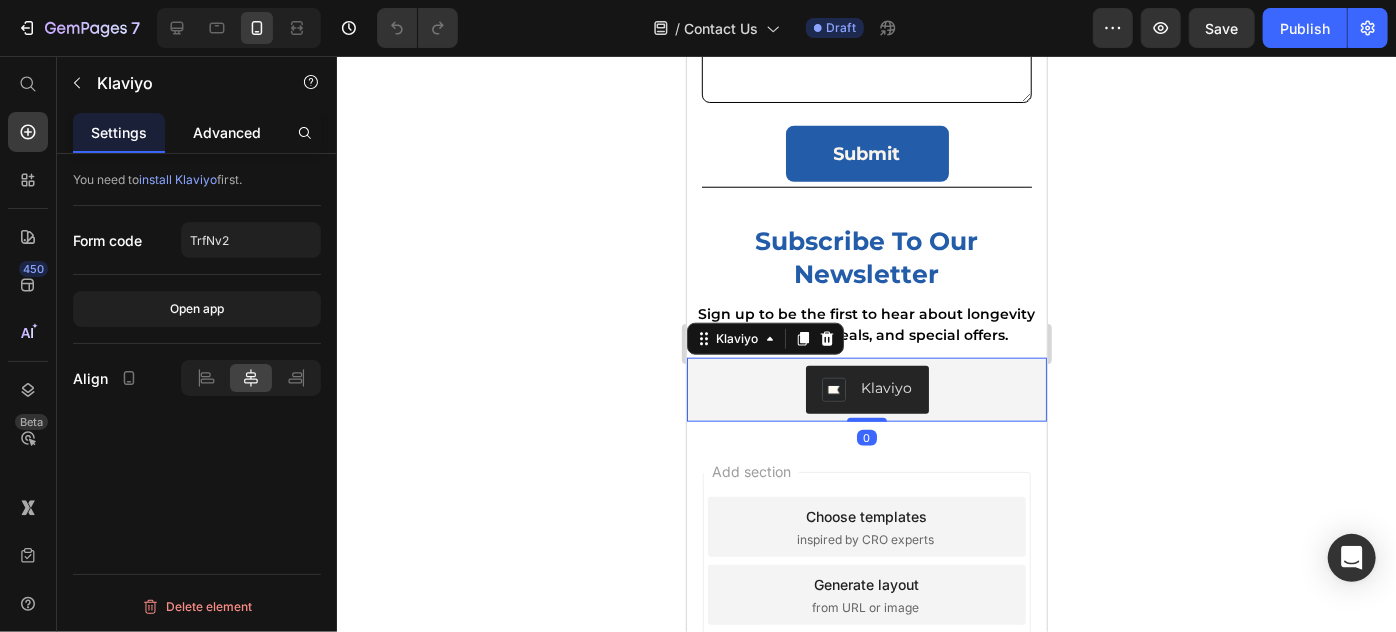 click on "Advanced" at bounding box center (227, 132) 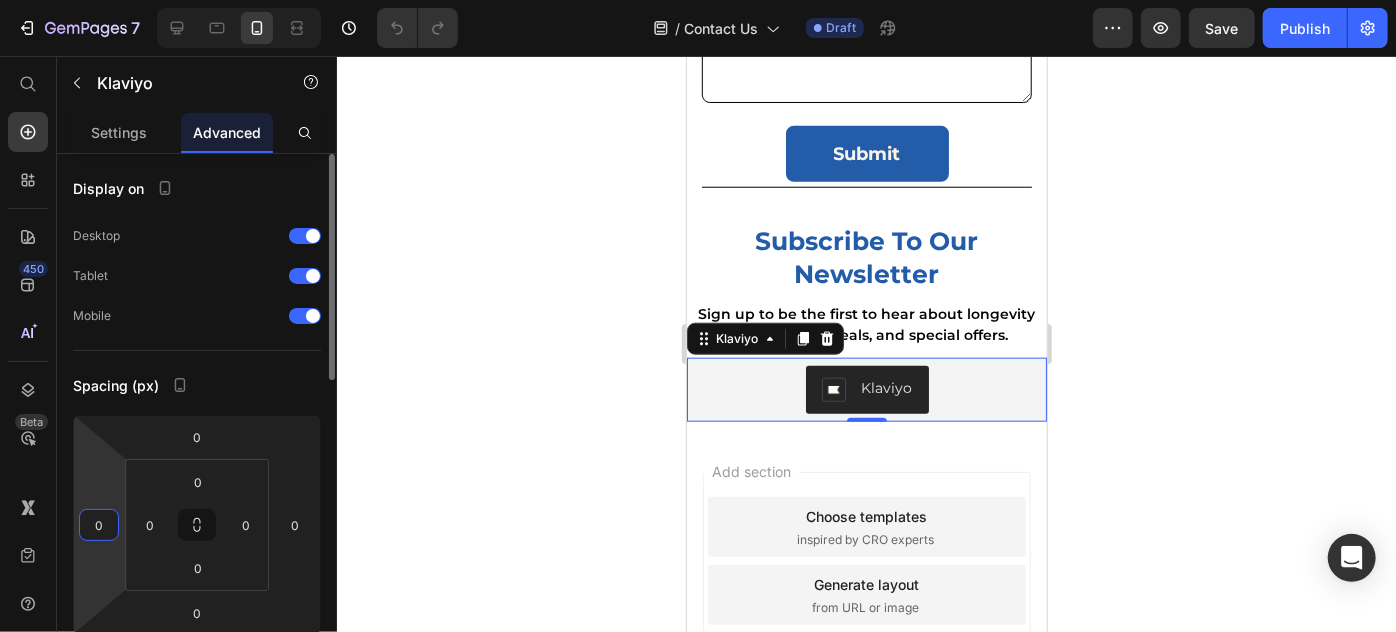 click on "0" at bounding box center [99, 525] 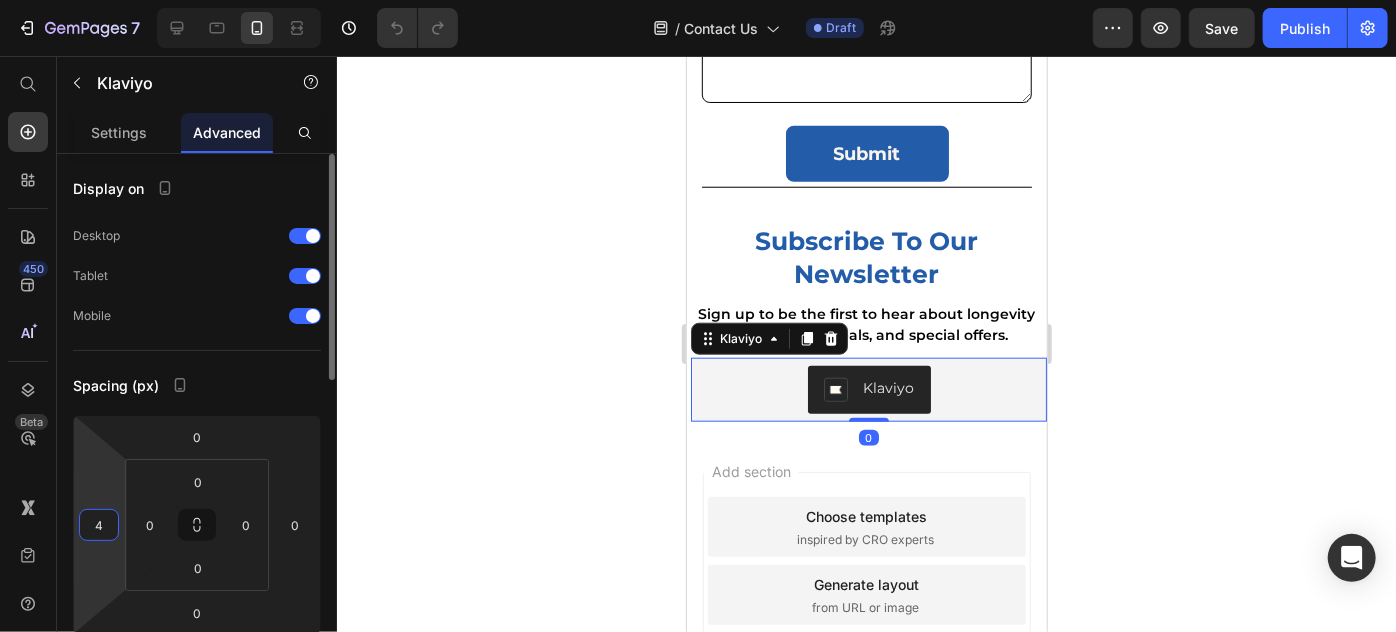 type on "5" 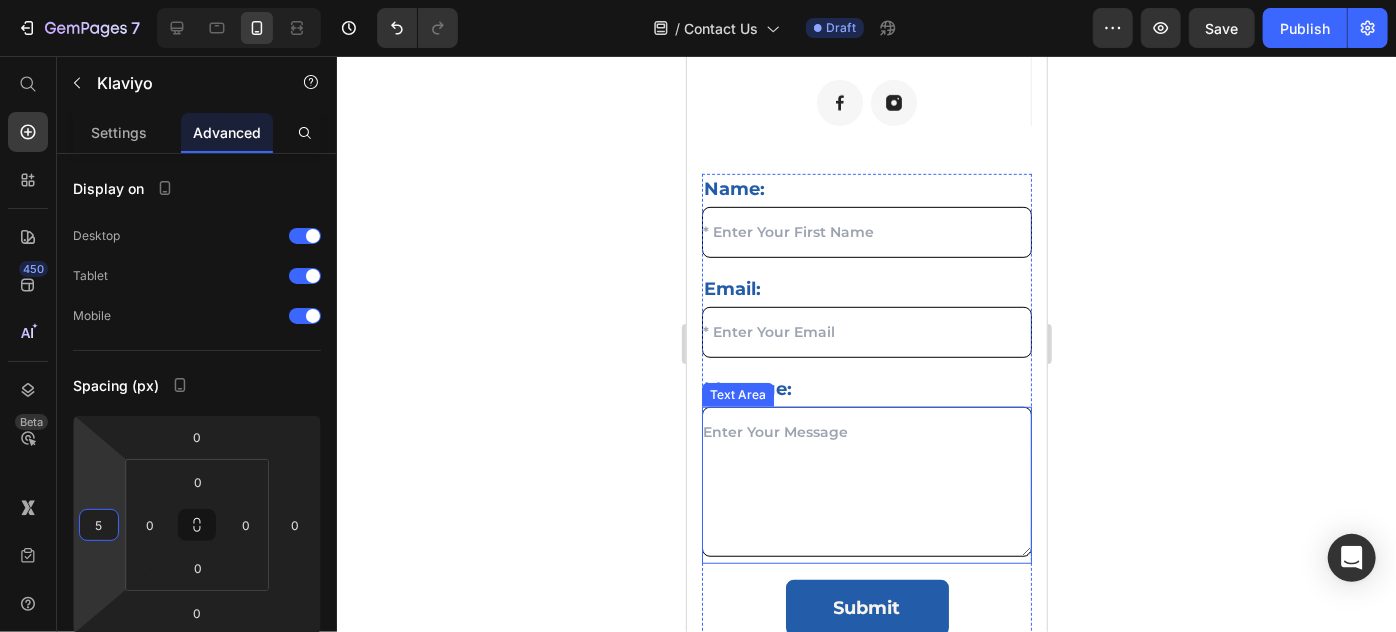 scroll, scrollTop: 481, scrollLeft: 0, axis: vertical 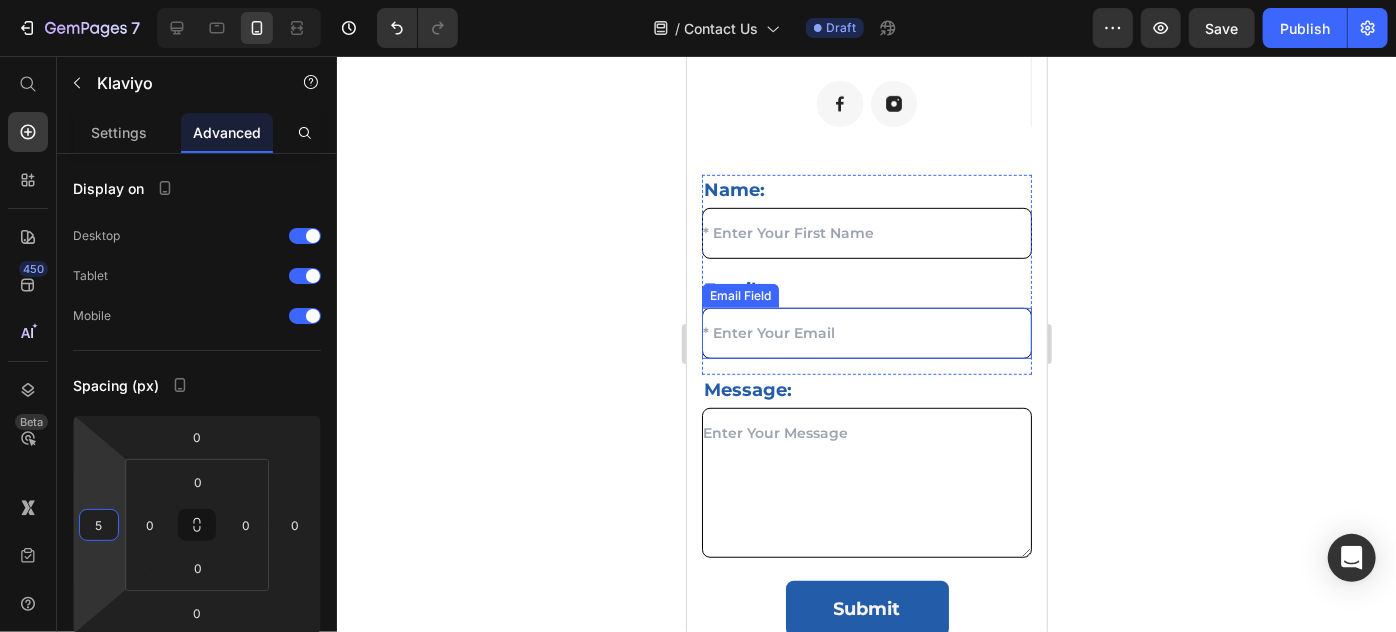 click at bounding box center [866, 332] 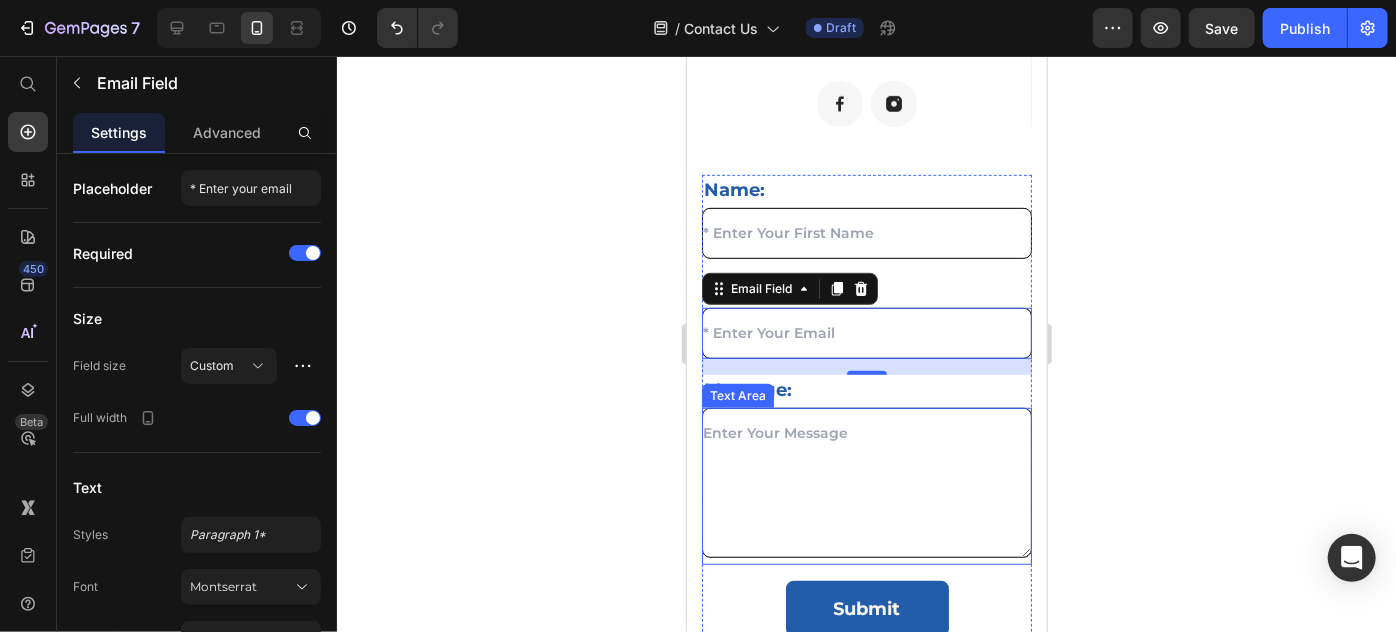 click at bounding box center (866, 482) 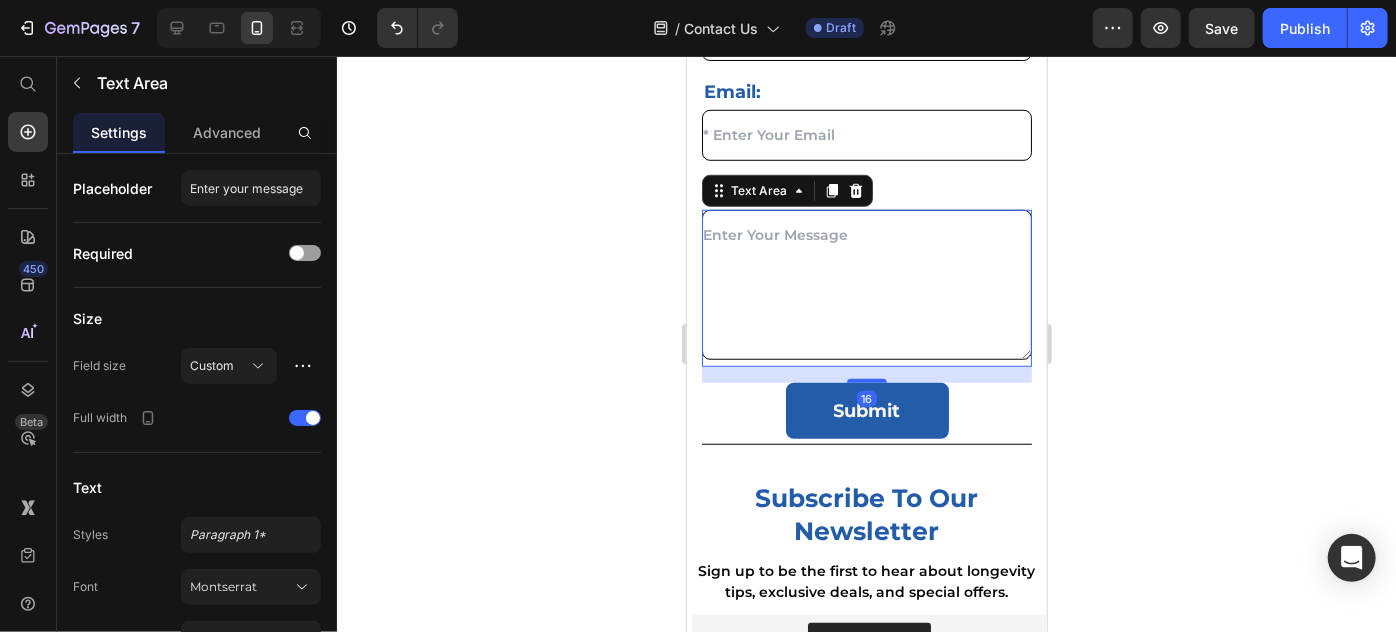 scroll, scrollTop: 680, scrollLeft: 0, axis: vertical 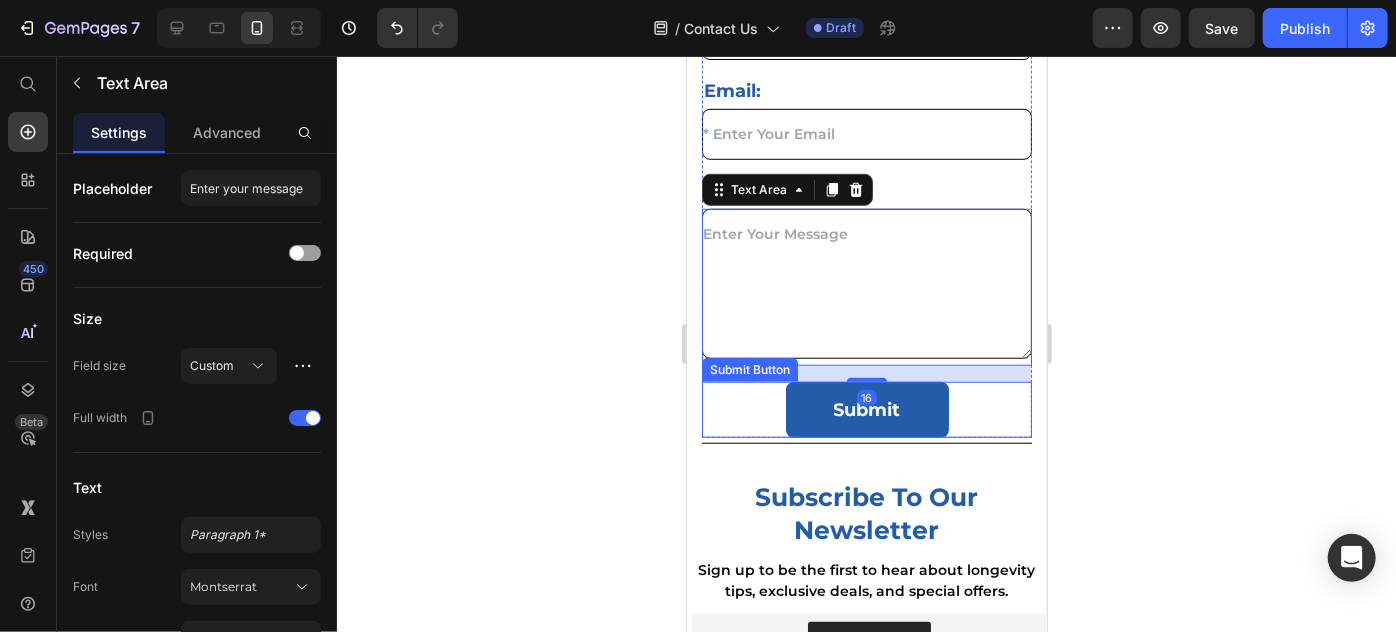 click on "submit Submit Button" at bounding box center [866, 409] 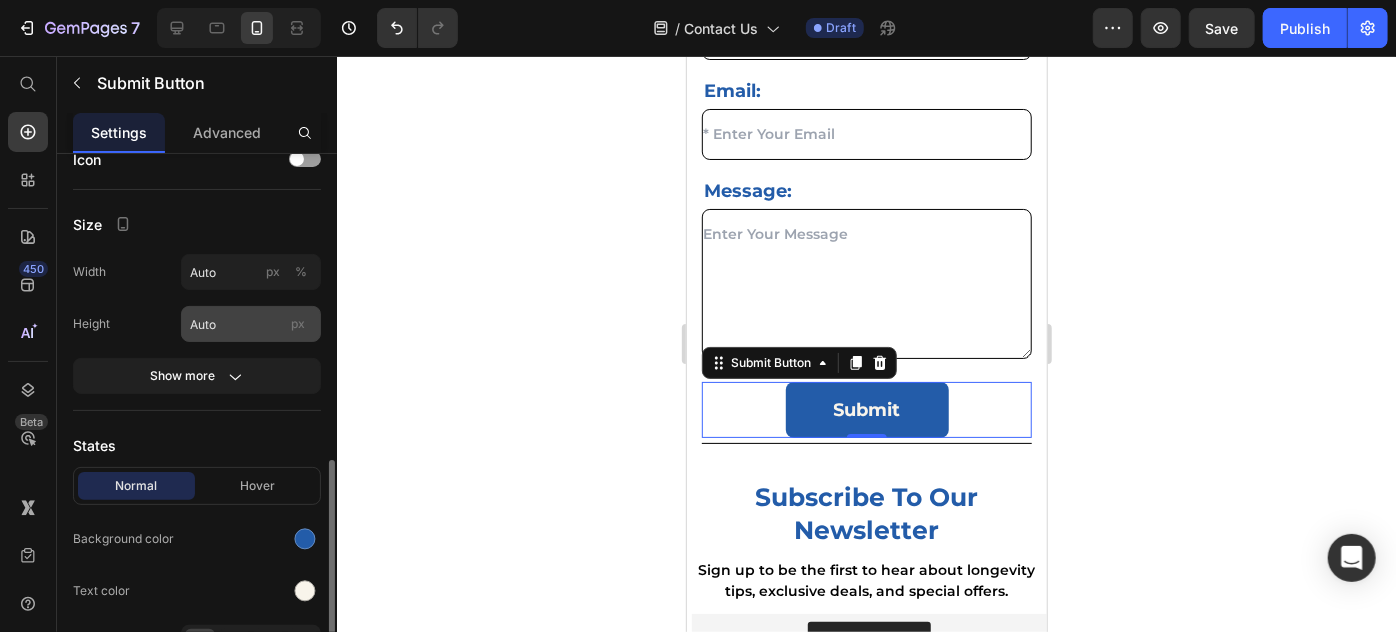 scroll, scrollTop: 0, scrollLeft: 0, axis: both 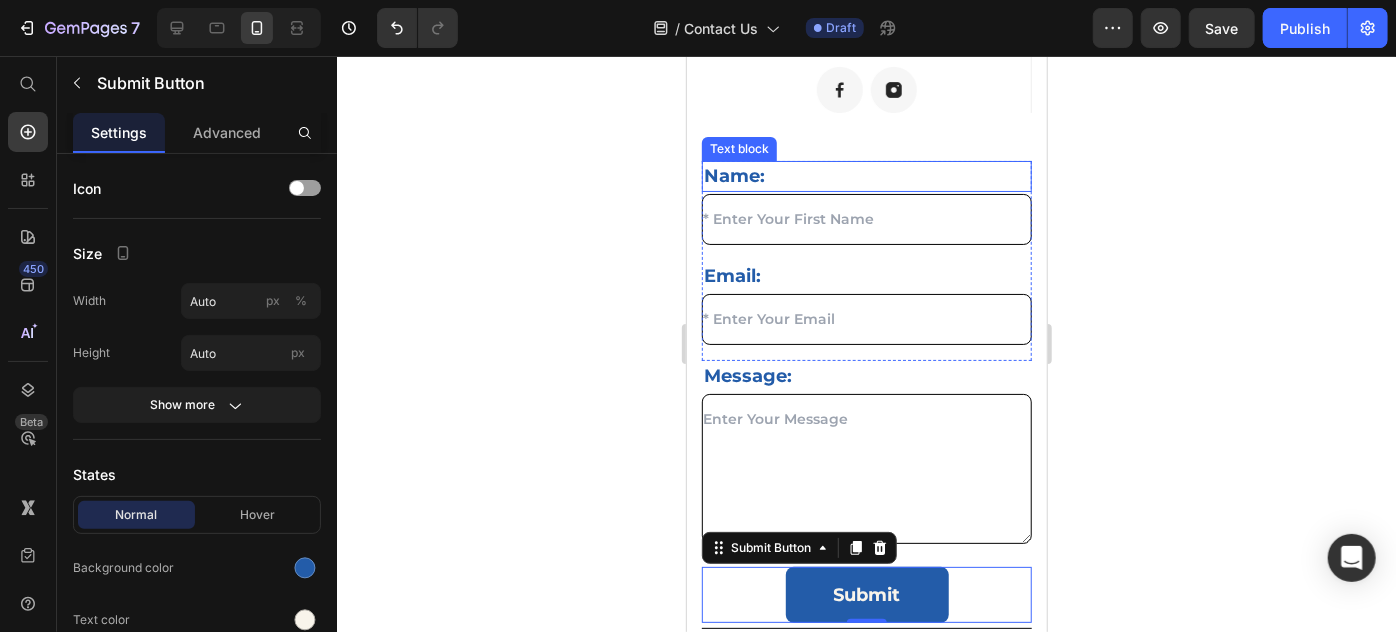 click on "Text block" at bounding box center (738, 148) 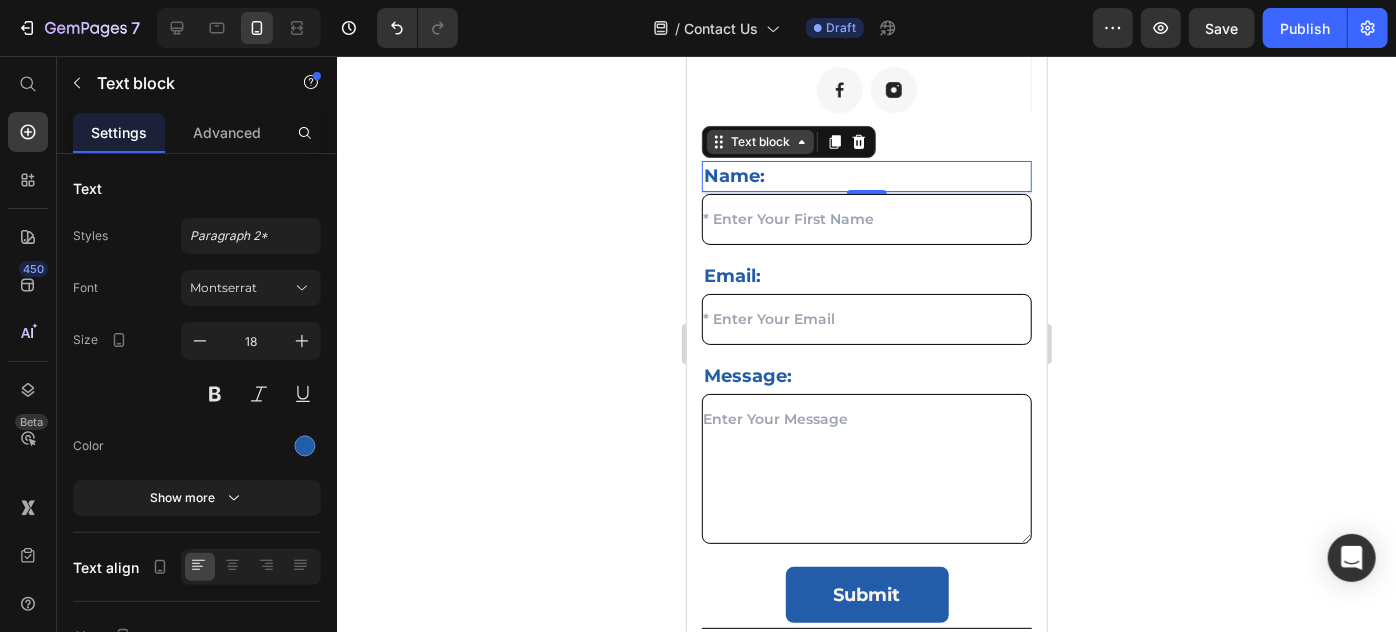 click on "Text block" at bounding box center [759, 141] 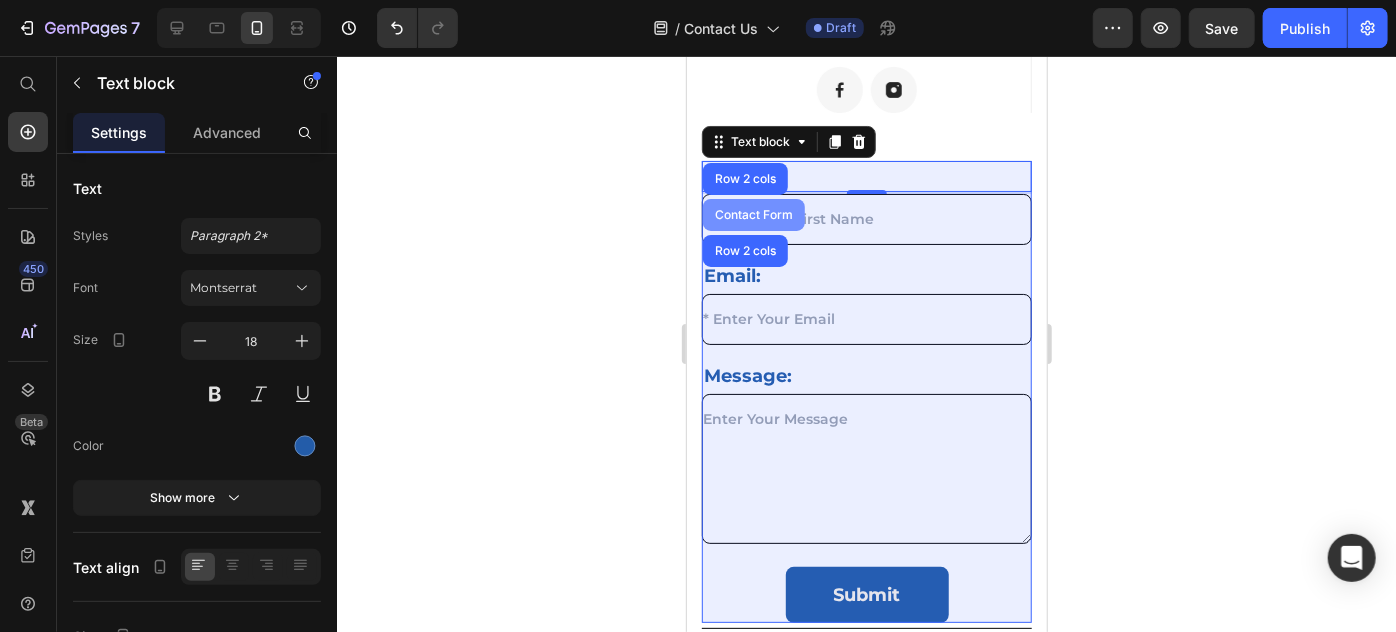click on "Contact Form" at bounding box center (753, 214) 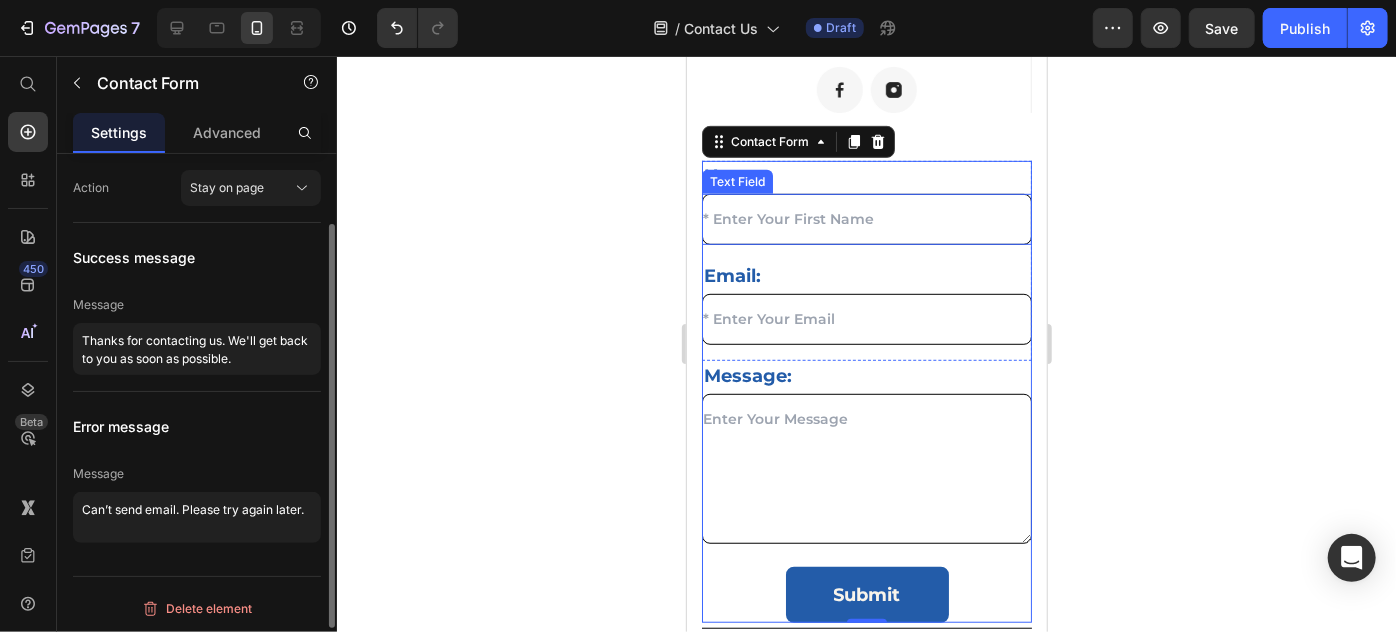 scroll, scrollTop: 0, scrollLeft: 0, axis: both 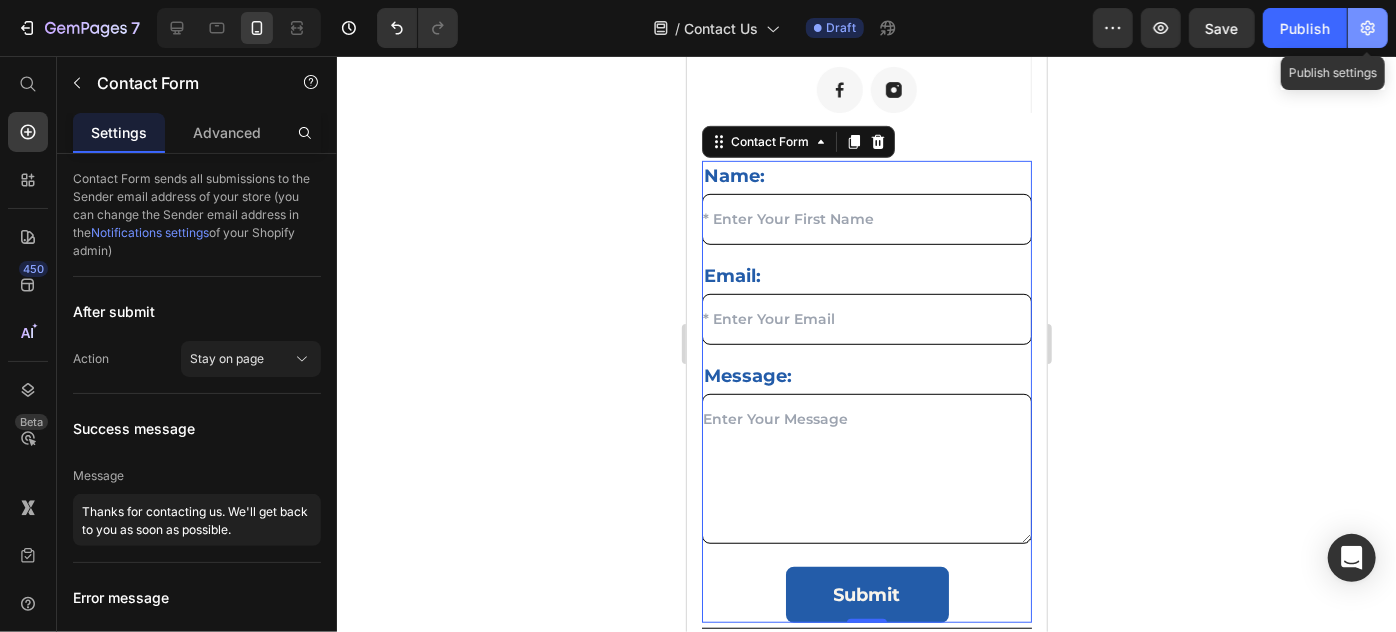 click 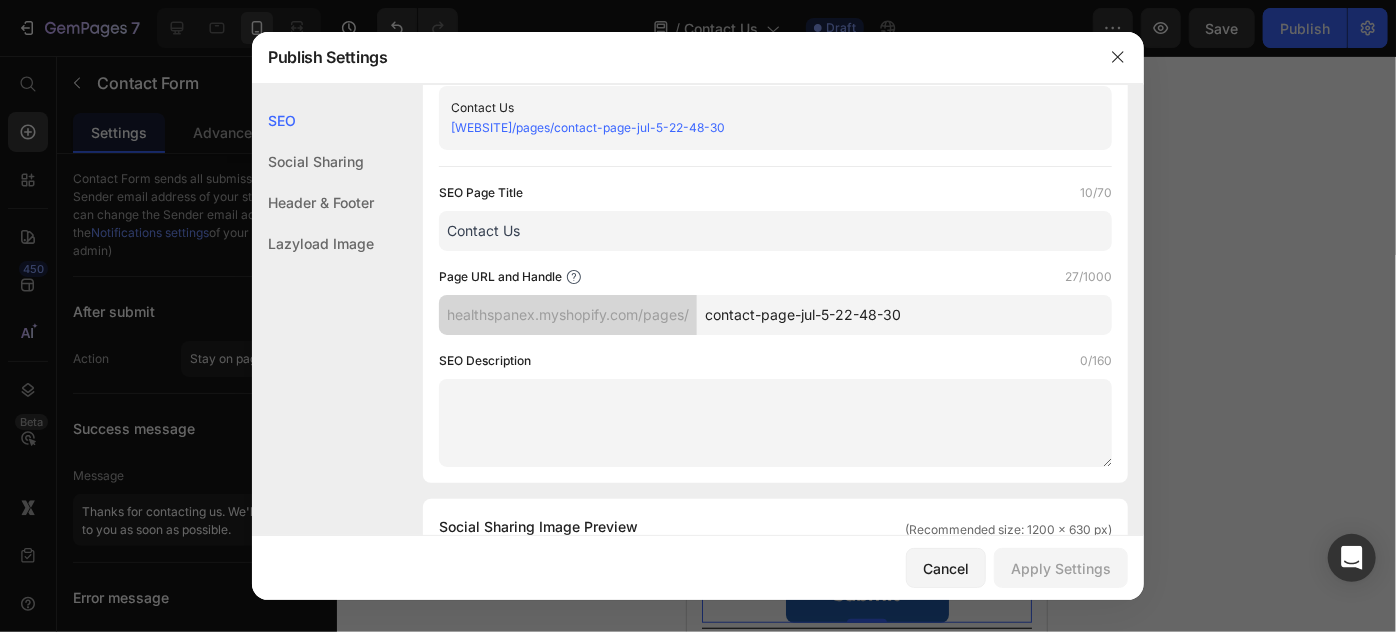 scroll, scrollTop: 74, scrollLeft: 0, axis: vertical 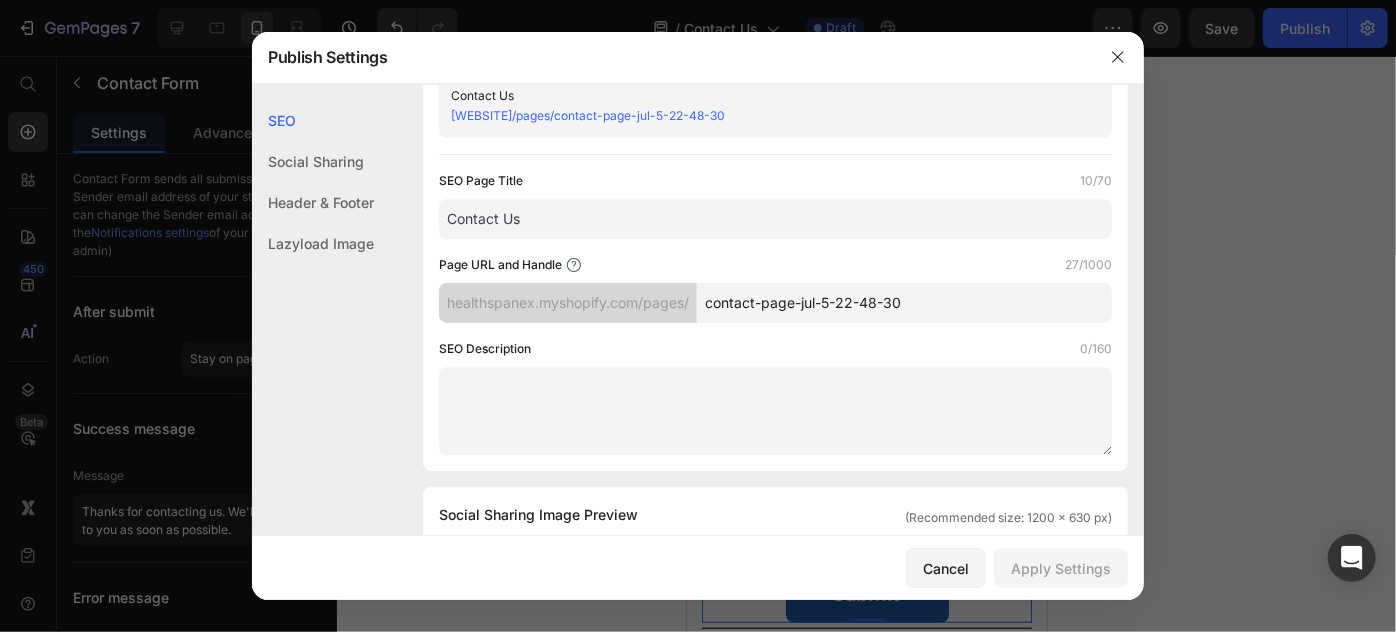 click on "contact-page-jul-5-22-48-30" at bounding box center [904, 303] 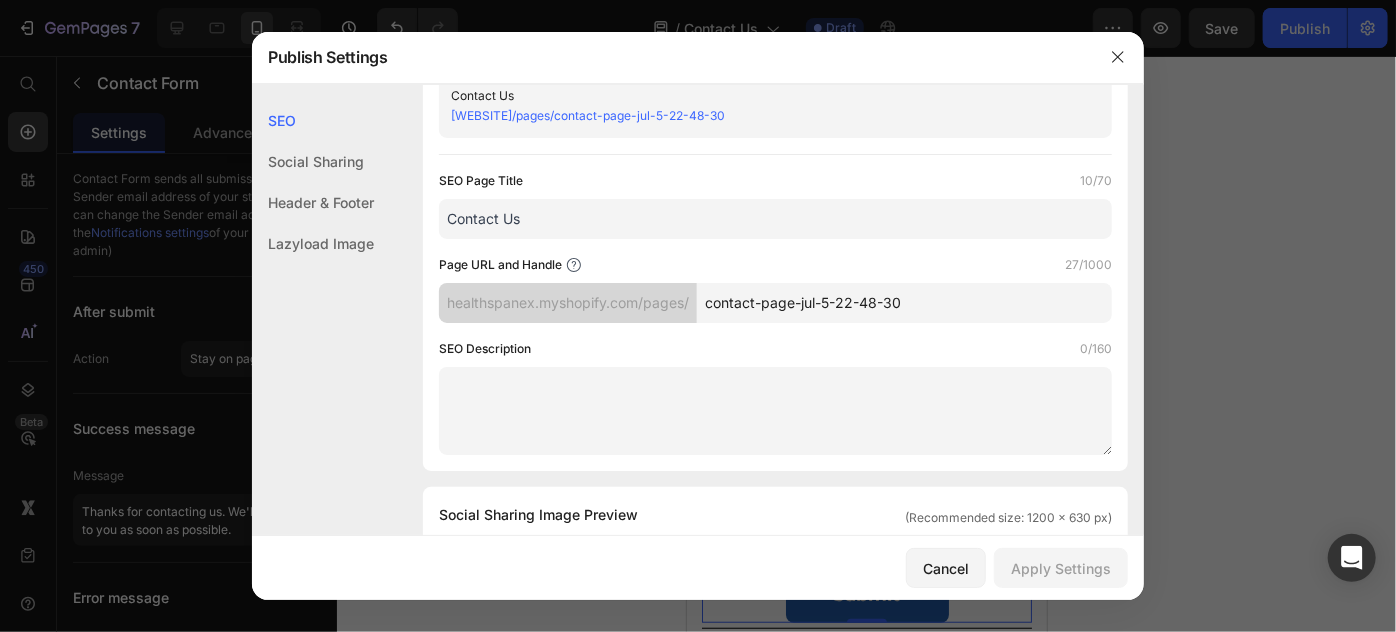 paste 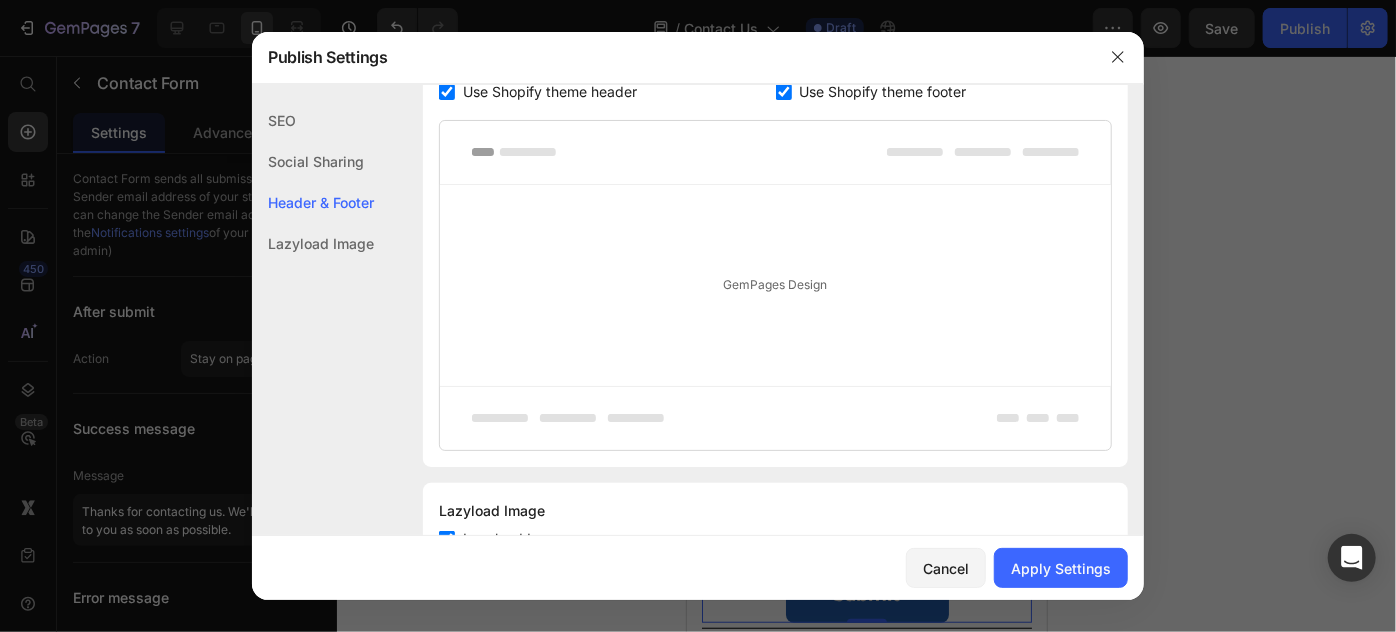 scroll, scrollTop: 1058, scrollLeft: 0, axis: vertical 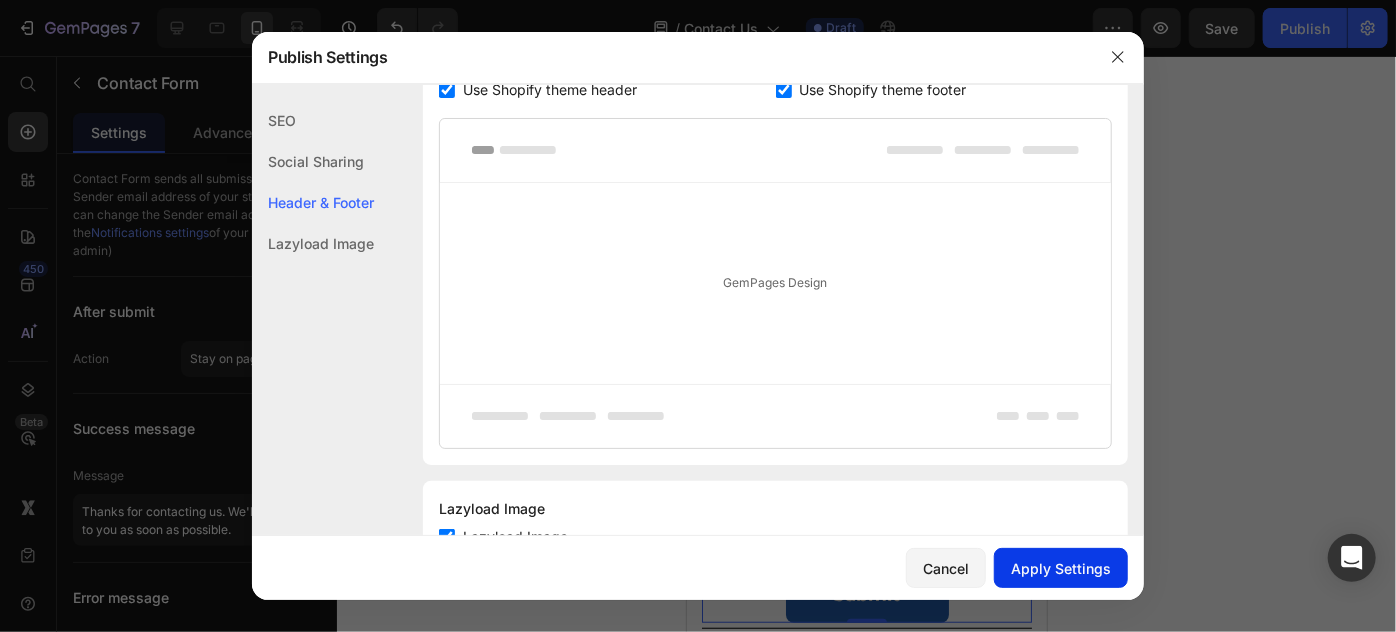 type on "contact" 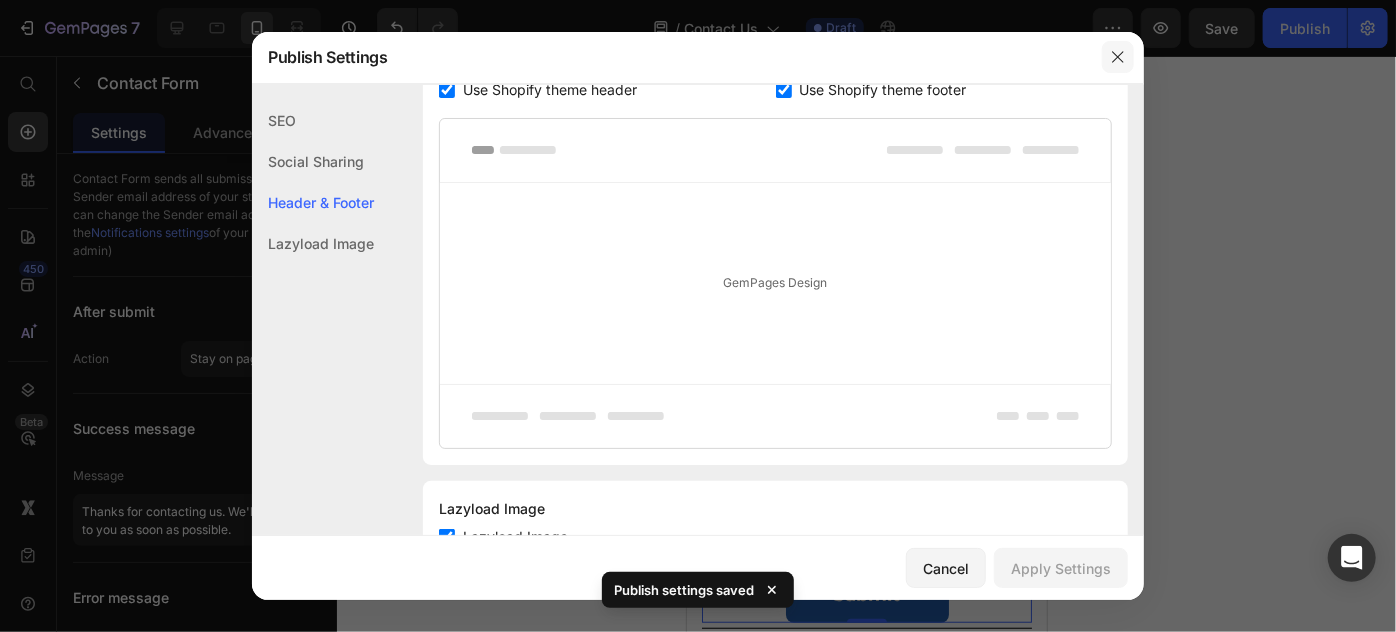 click 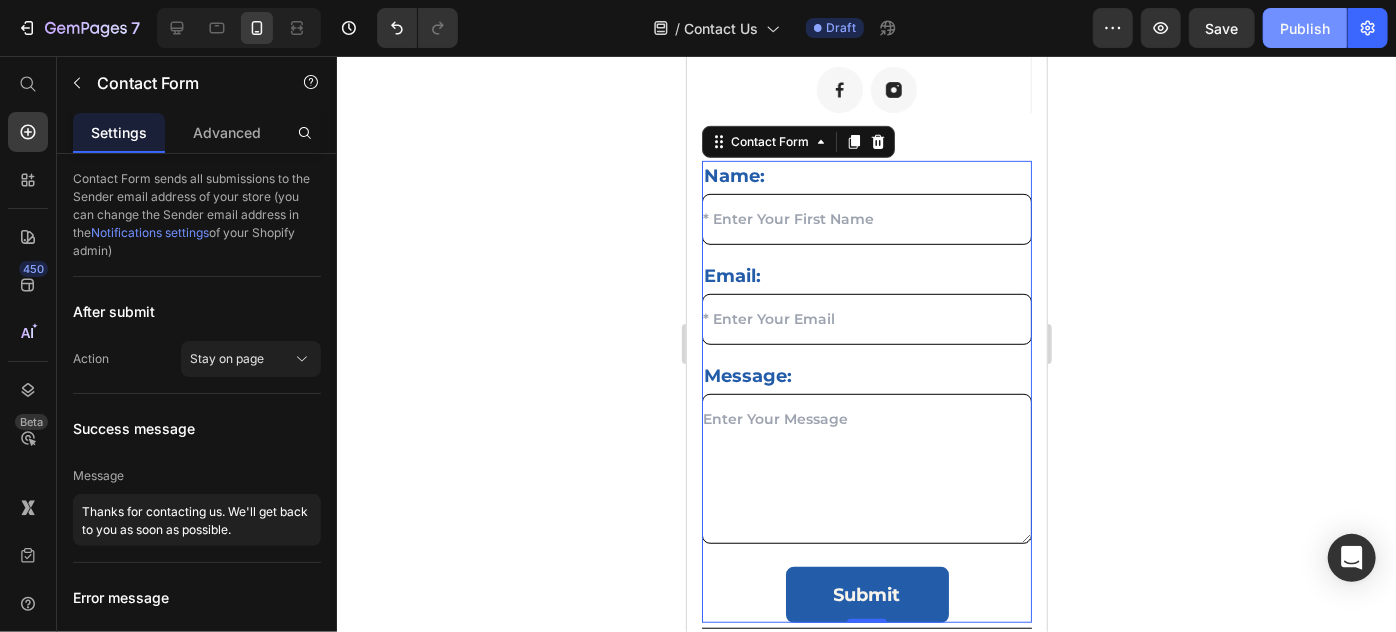click on "Publish" at bounding box center (1305, 28) 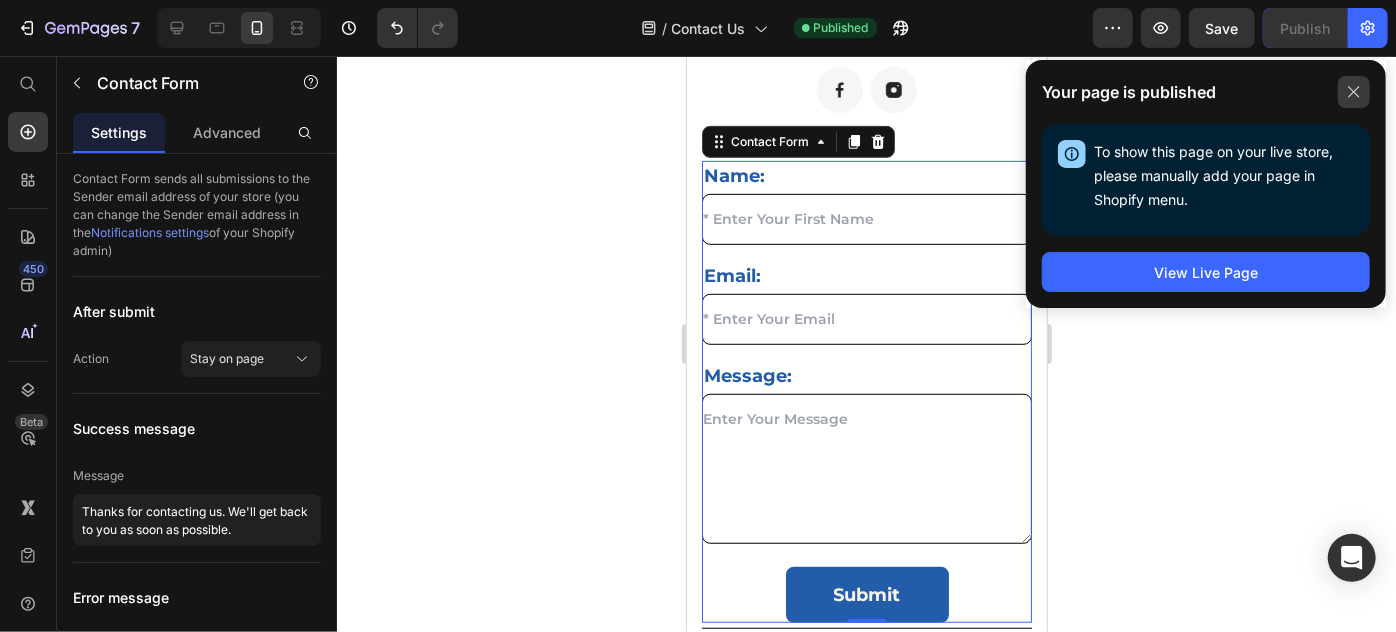 click 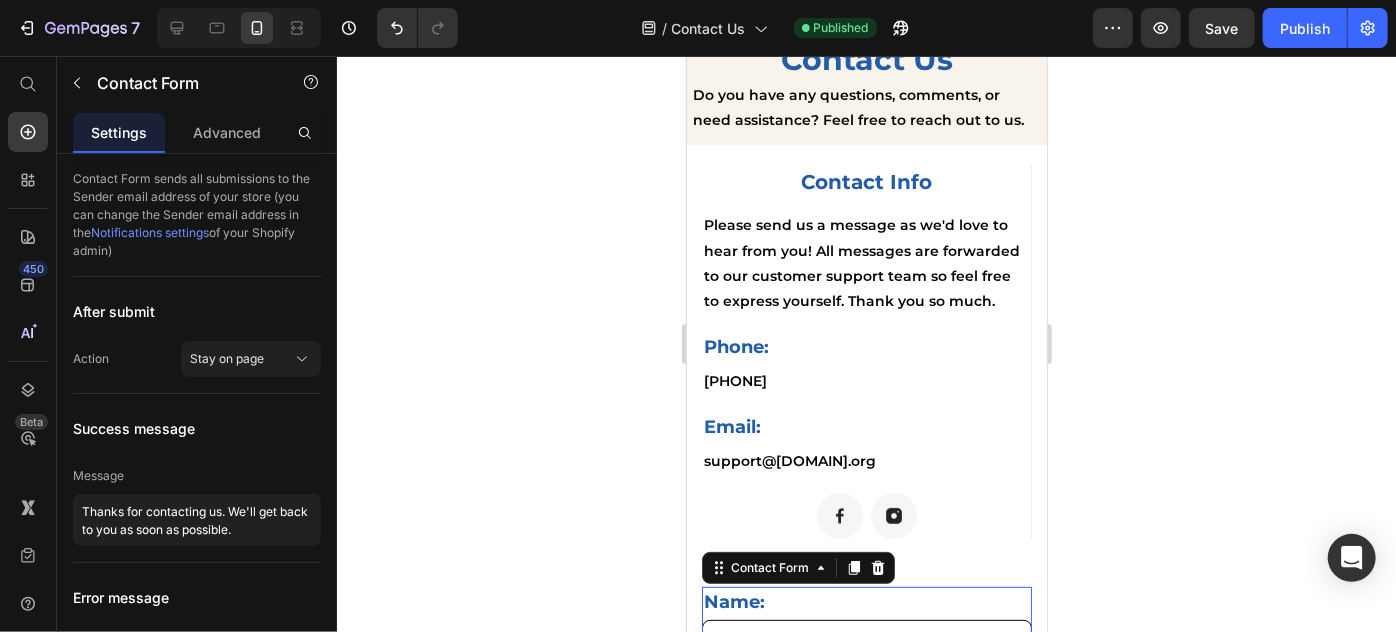 scroll, scrollTop: 0, scrollLeft: 0, axis: both 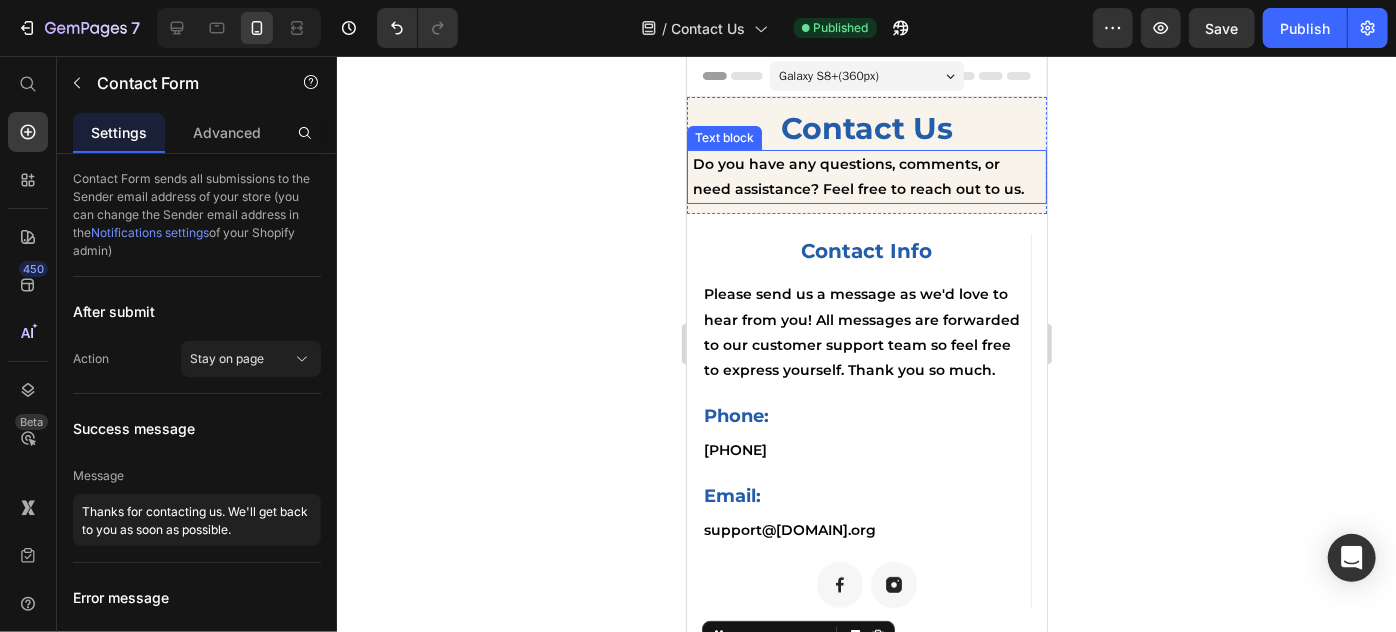 click on "Do you have any questions, comments, or need assistance? Feel free to reach out to us." at bounding box center (866, 176) 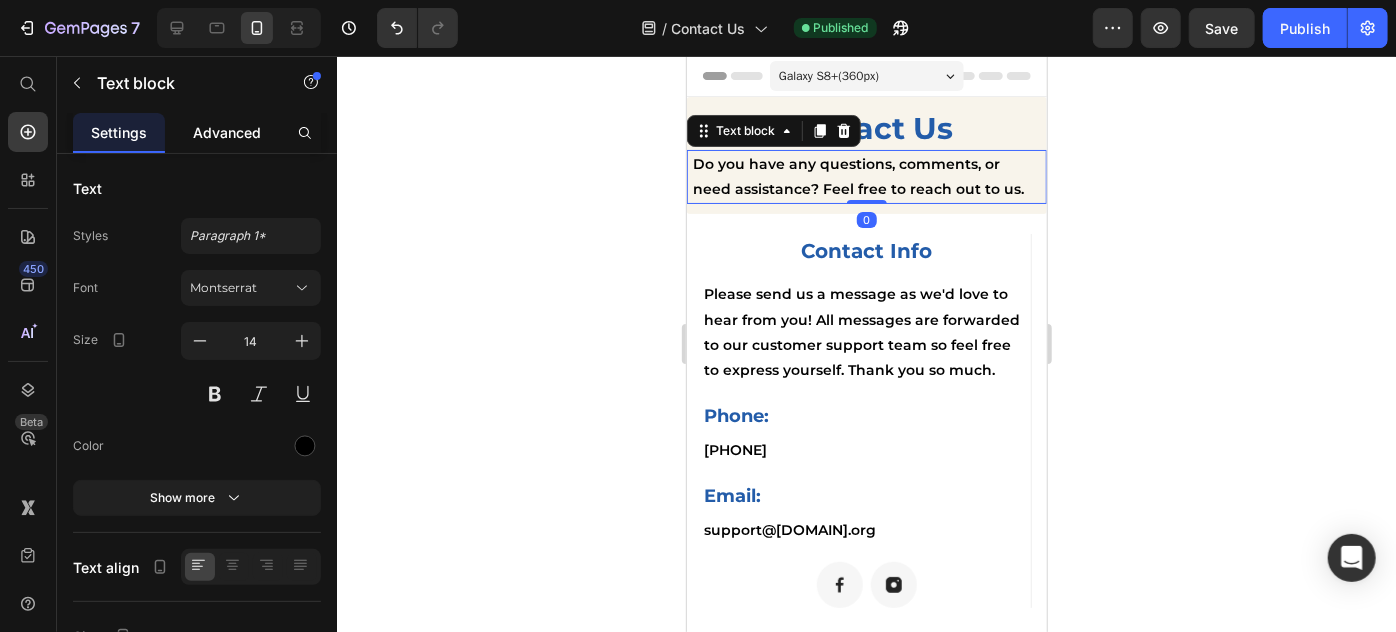 click on "Advanced" at bounding box center [227, 132] 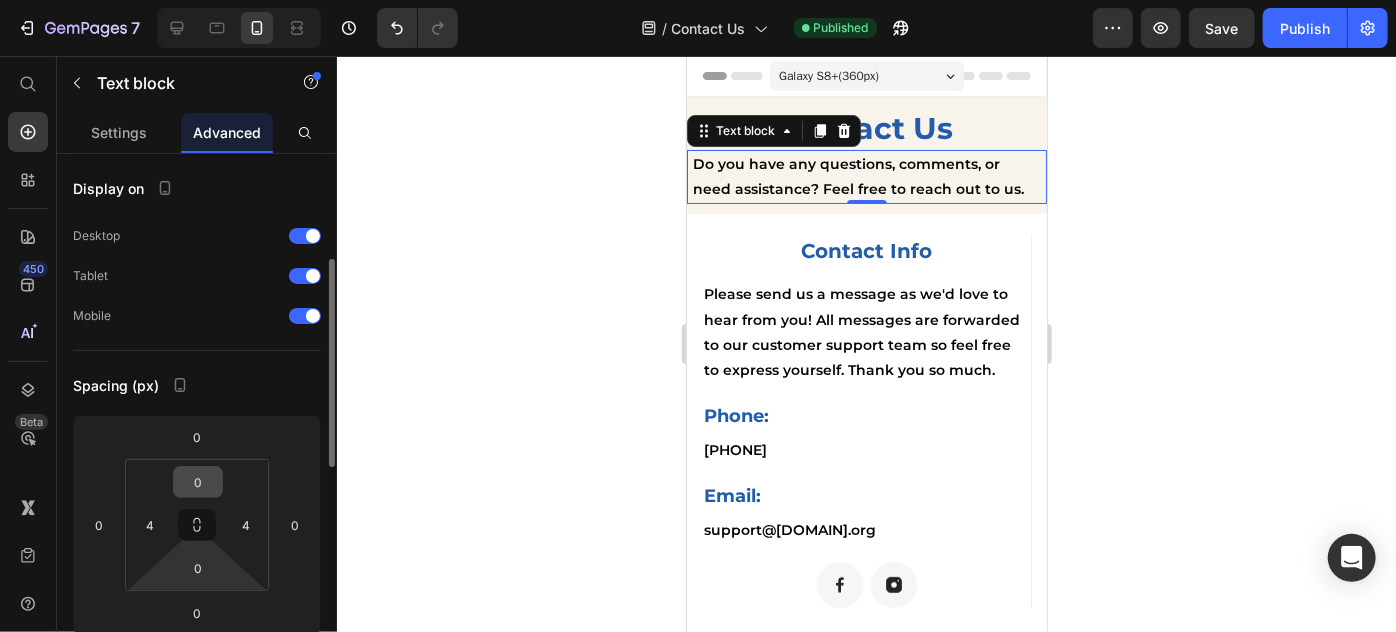 scroll, scrollTop: 79, scrollLeft: 0, axis: vertical 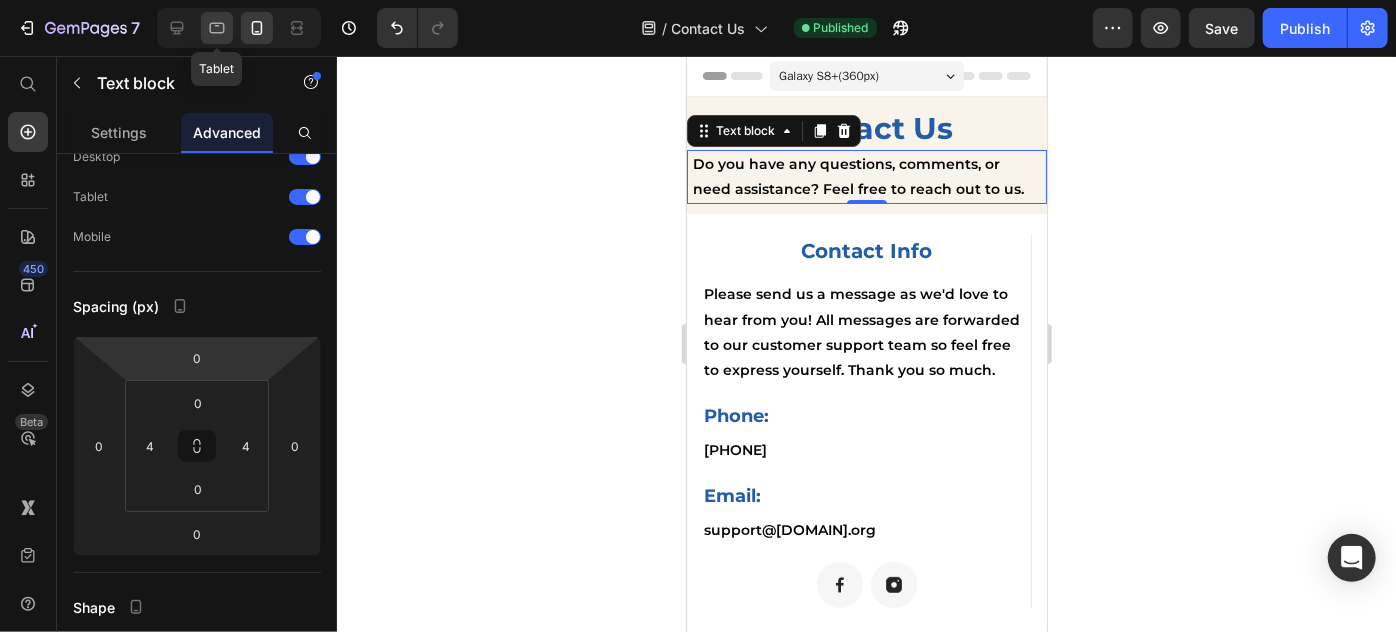 click 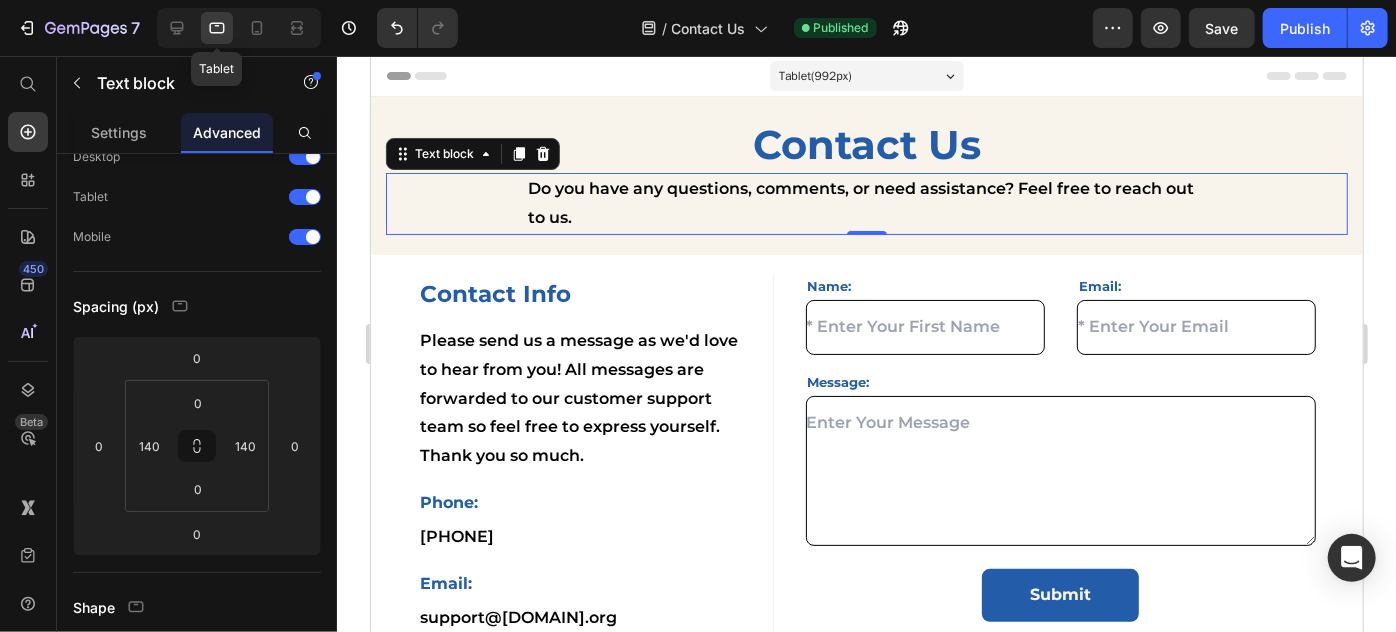 scroll, scrollTop: 46, scrollLeft: 0, axis: vertical 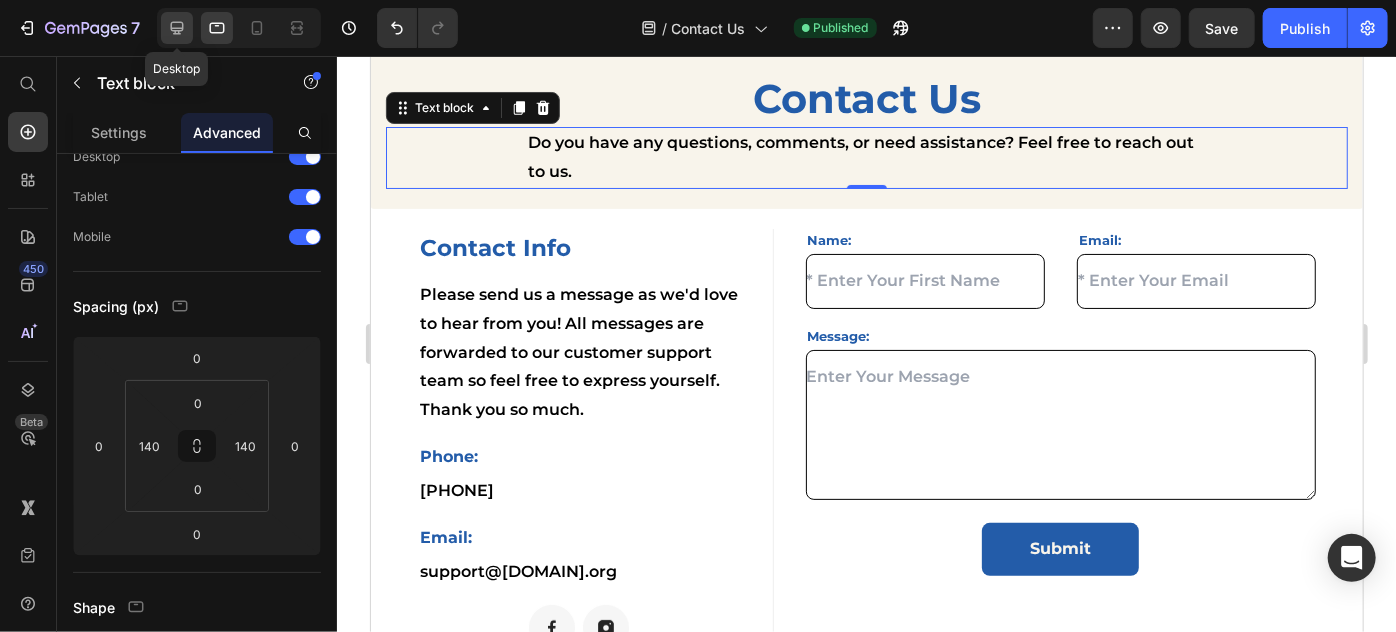 click 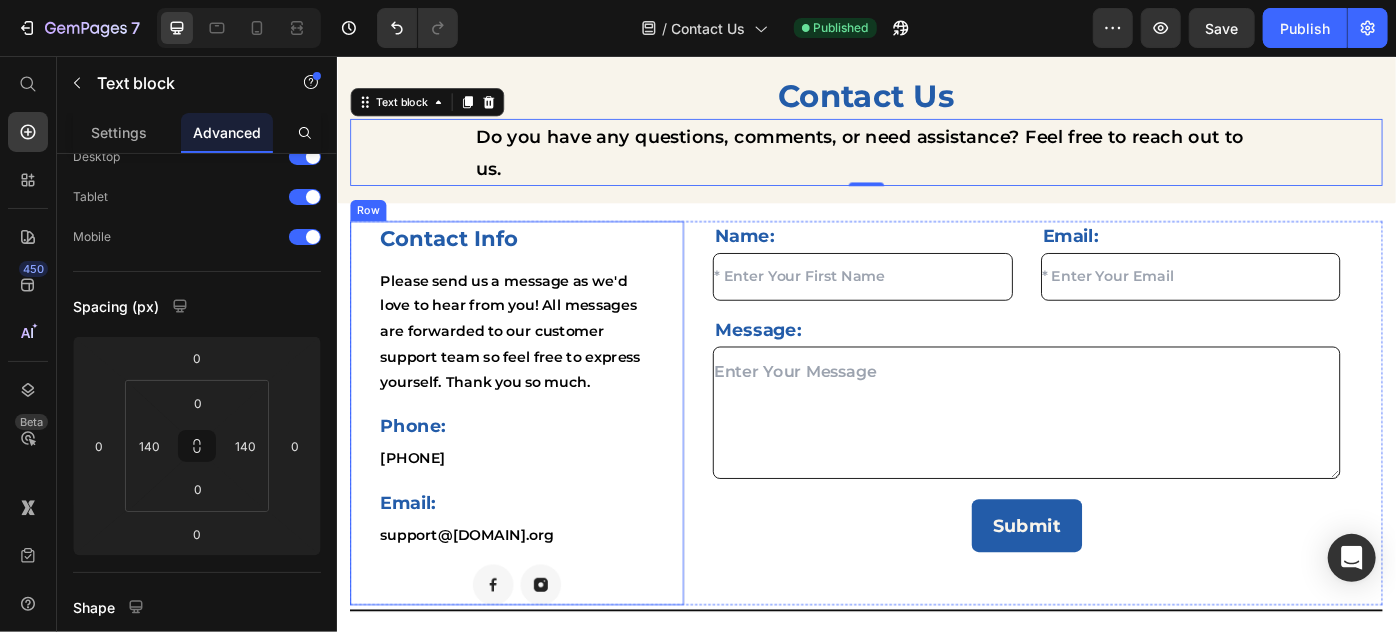 scroll, scrollTop: 0, scrollLeft: 0, axis: both 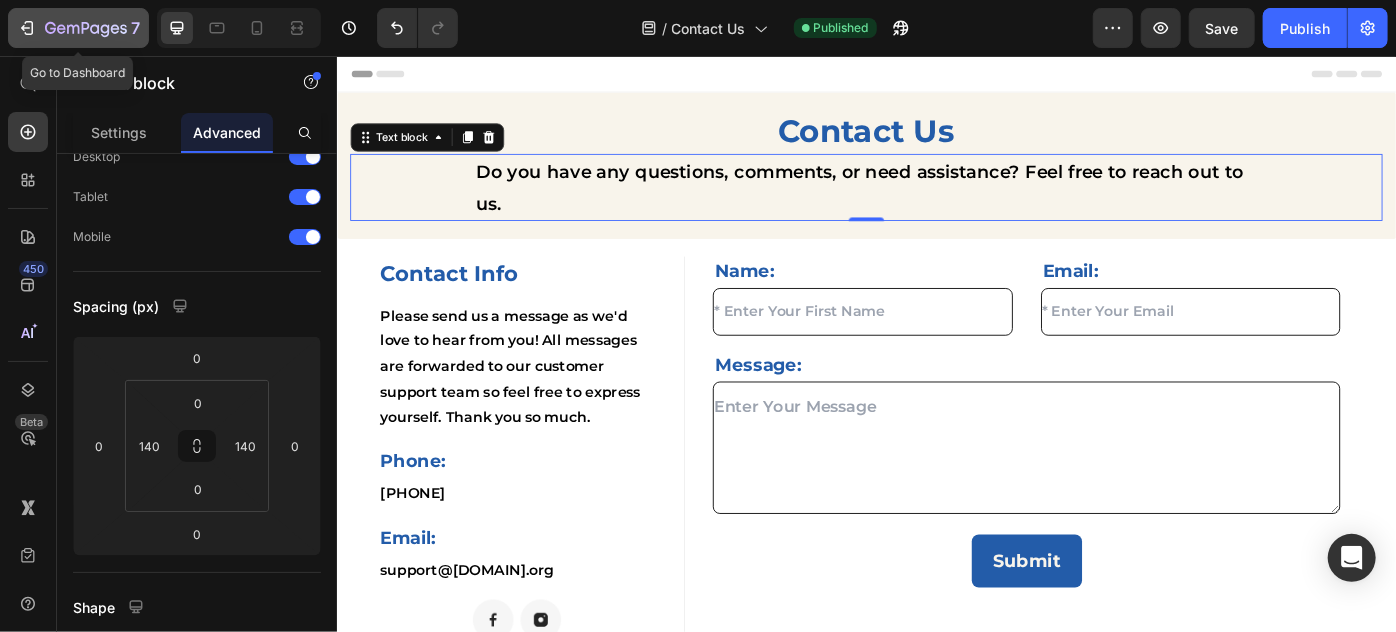 click 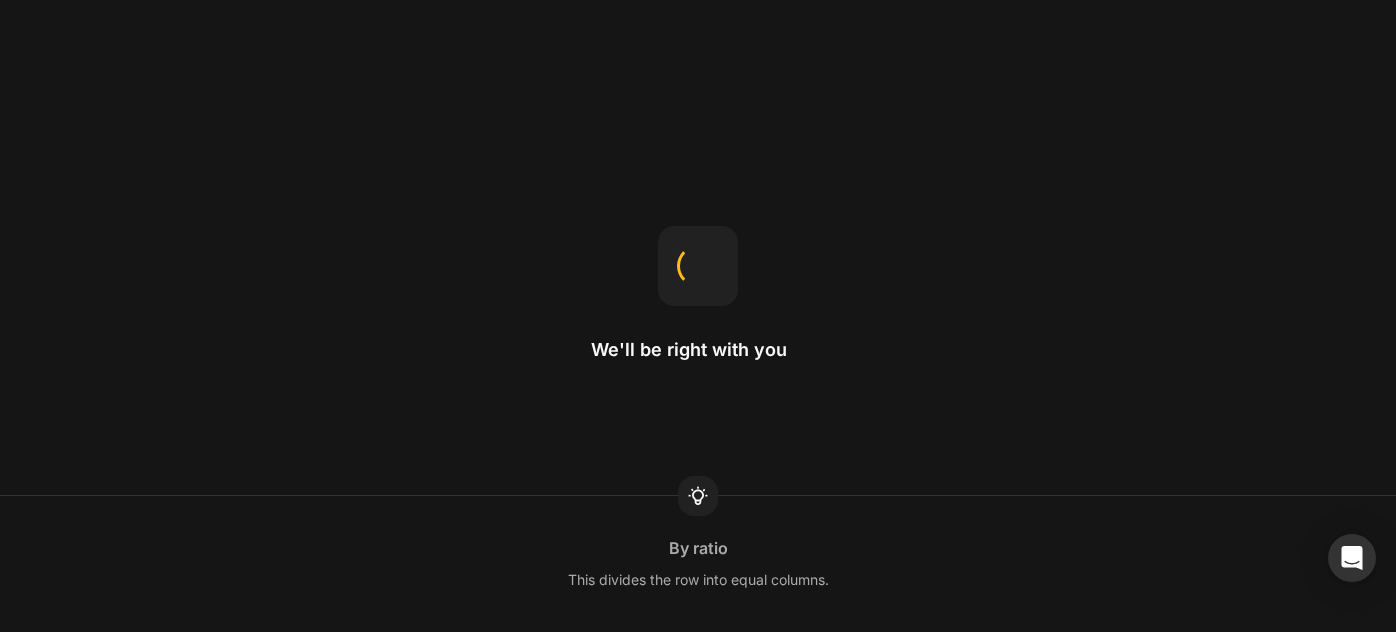 scroll, scrollTop: 0, scrollLeft: 0, axis: both 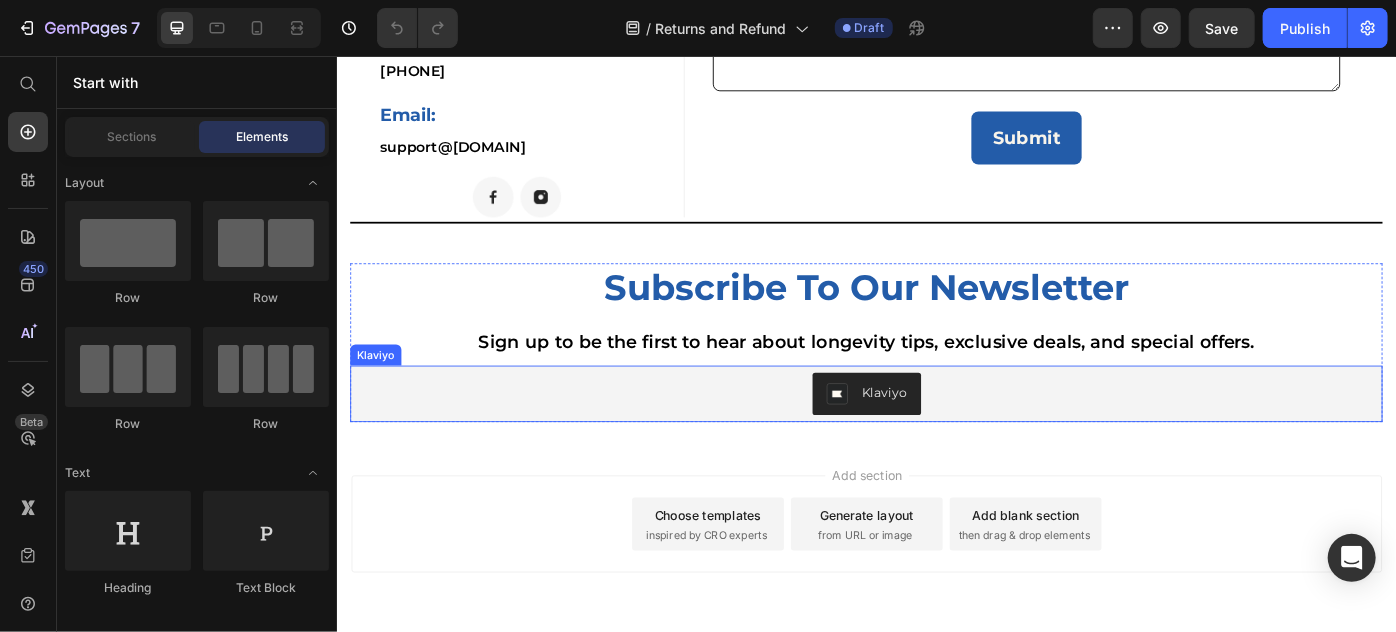 click on "Klaviyo" at bounding box center [936, 438] 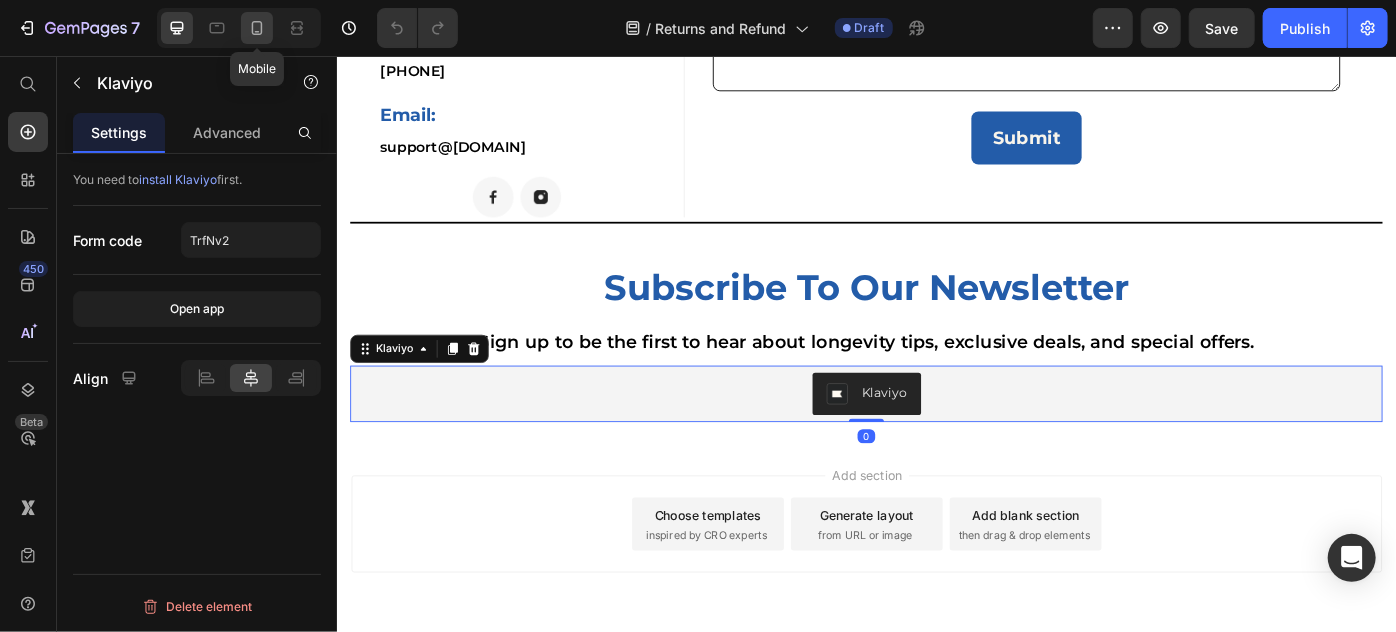 click 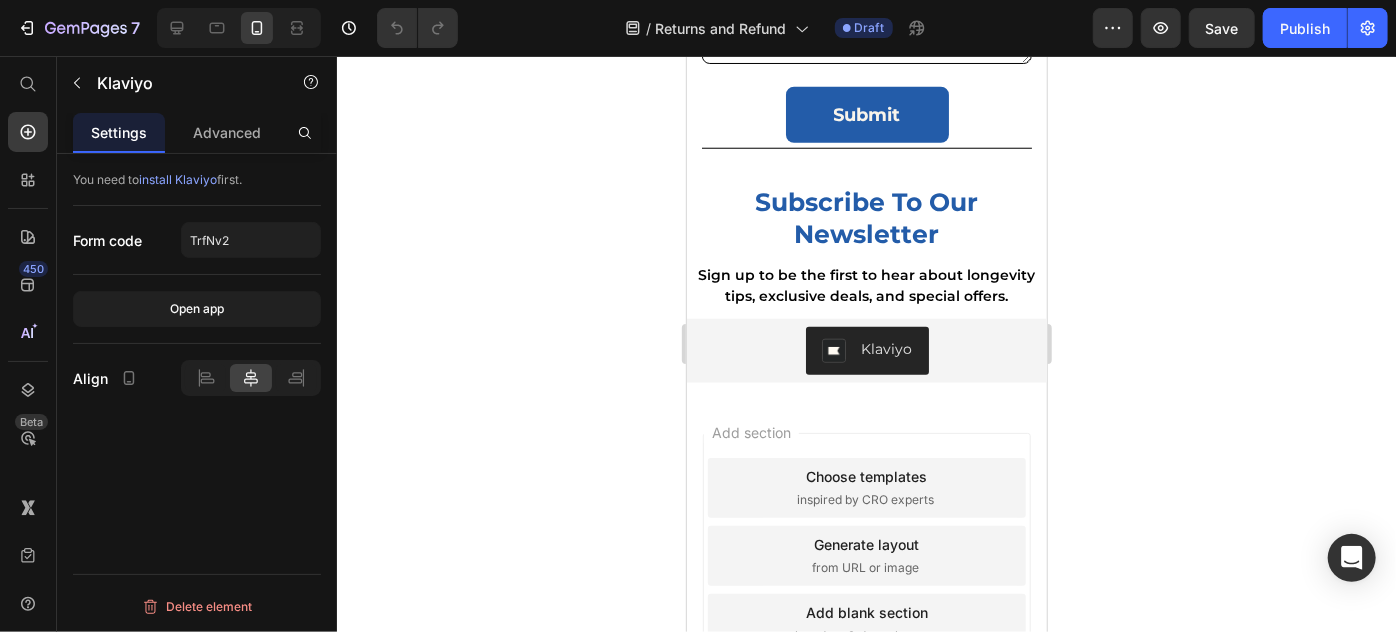 scroll, scrollTop: 8831, scrollLeft: 0, axis: vertical 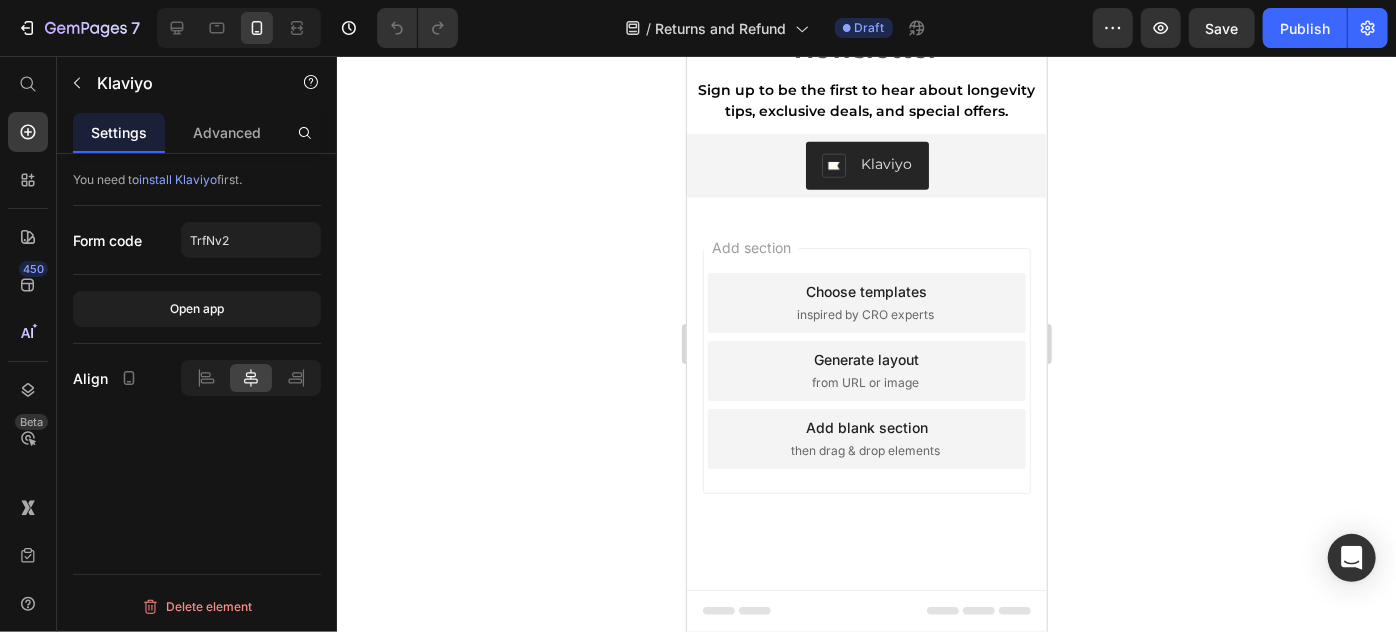 click on "Klaviyo" at bounding box center [866, 165] 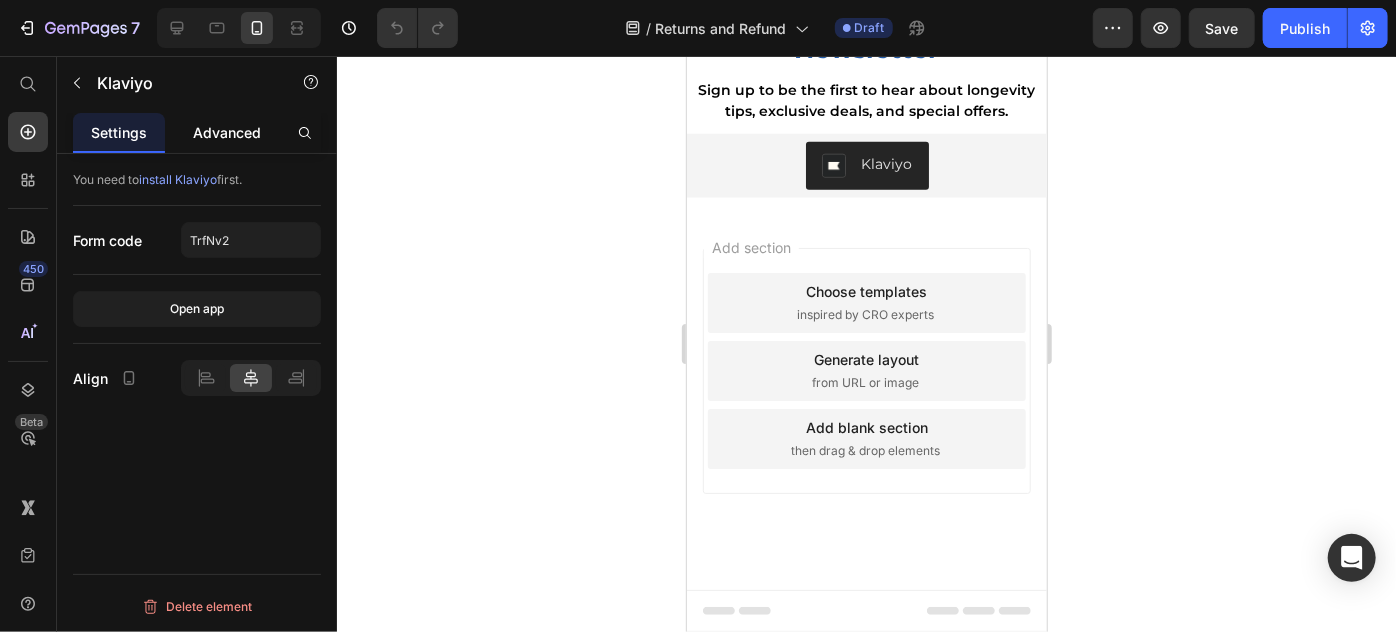 click on "Advanced" at bounding box center [227, 132] 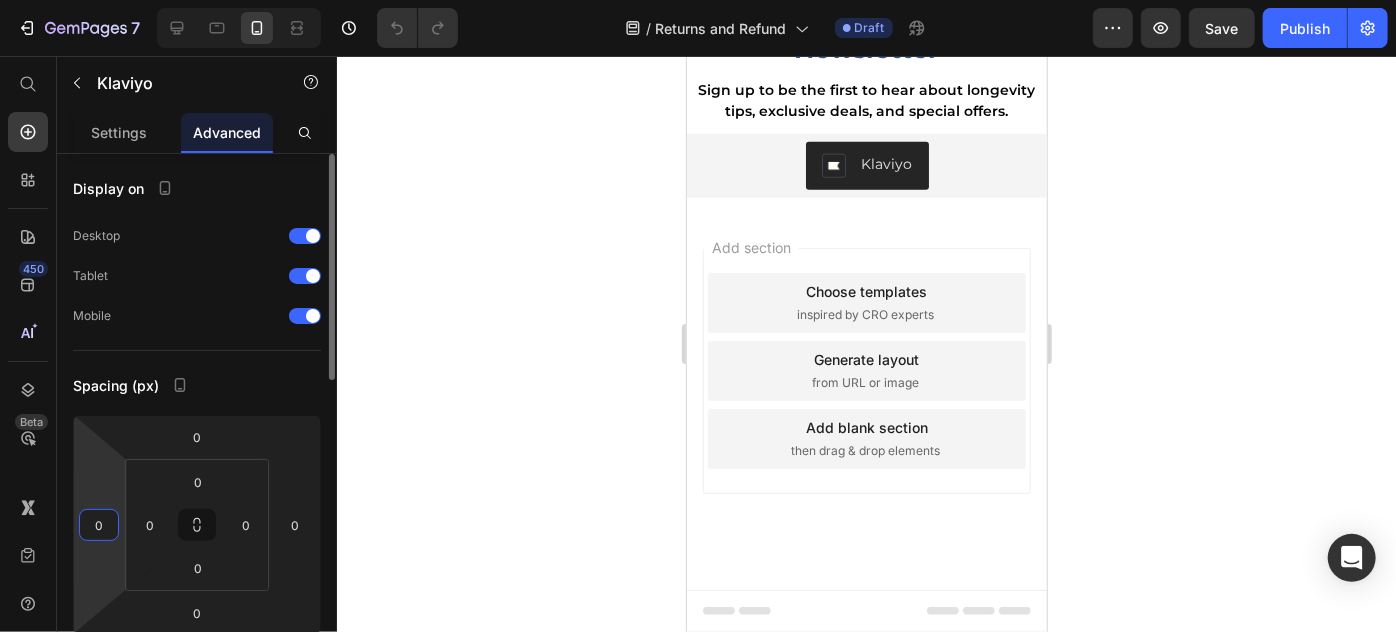 click on "0" at bounding box center (99, 525) 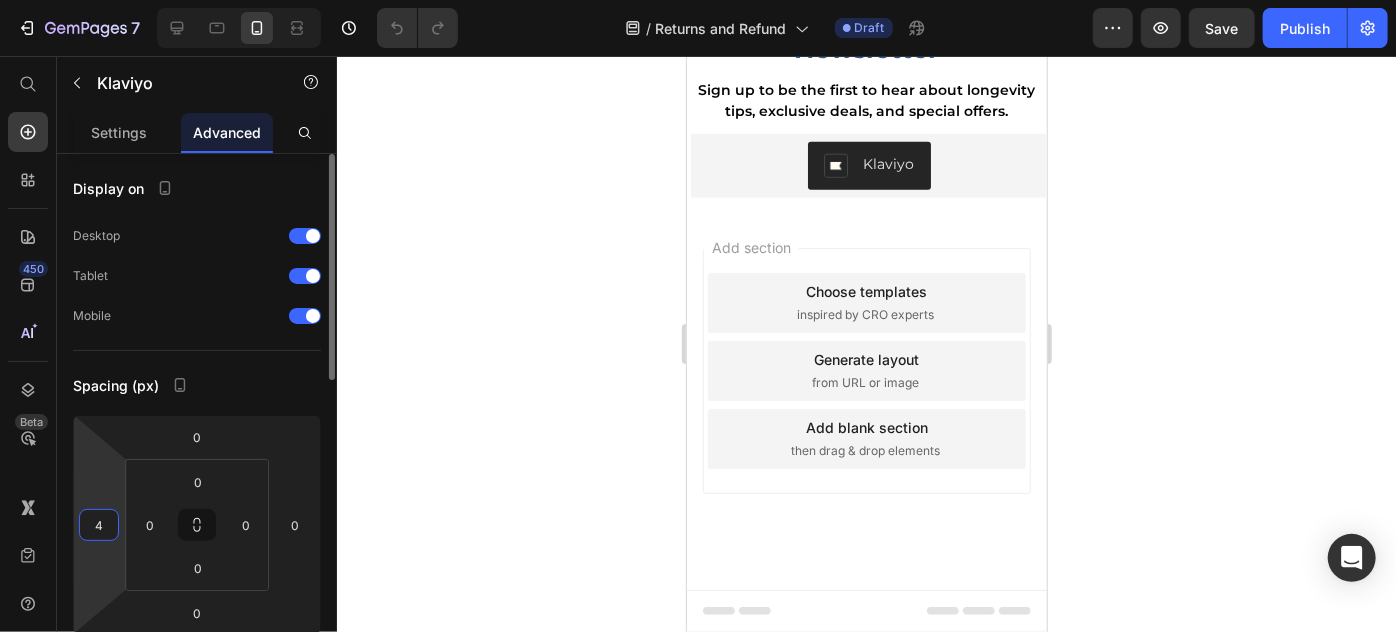 type on "5" 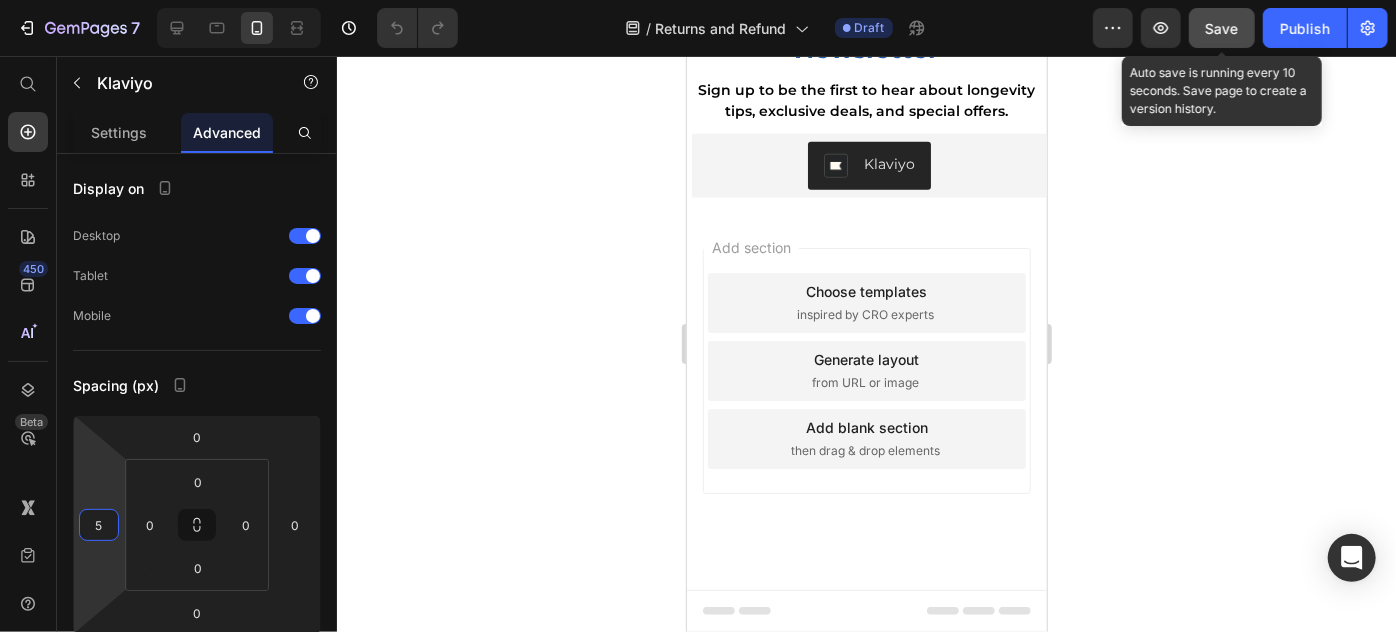 click on "Save" 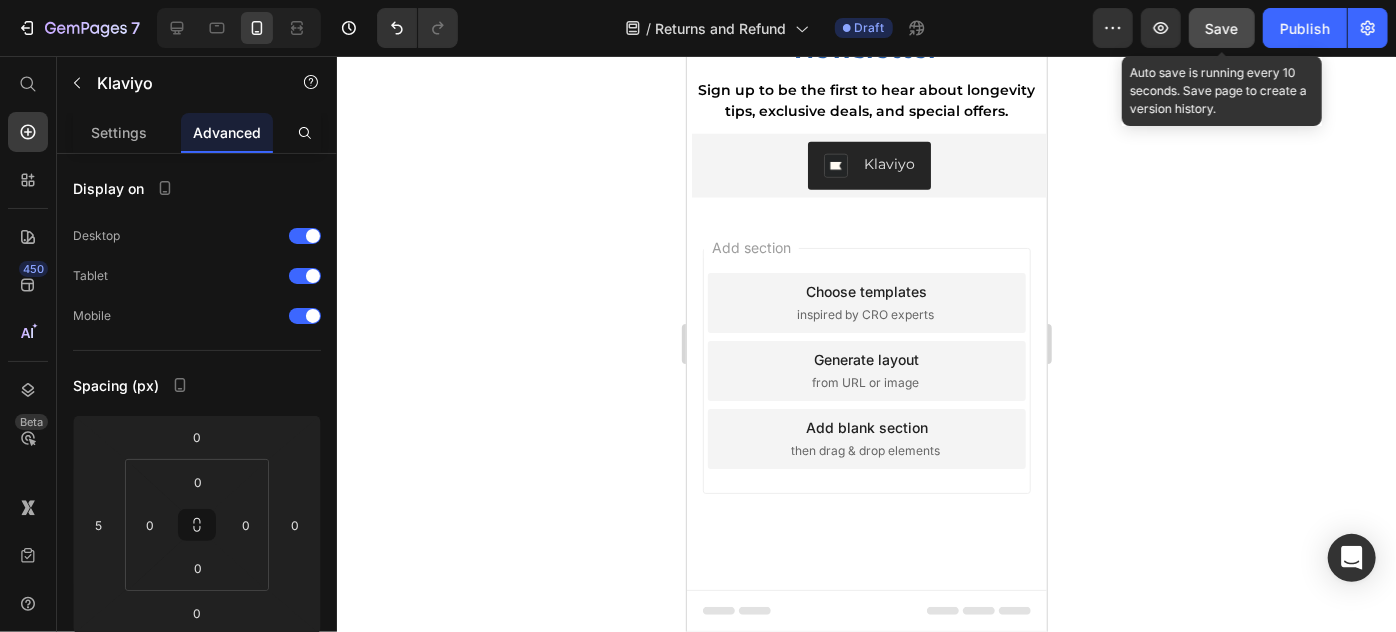 click on "Save" 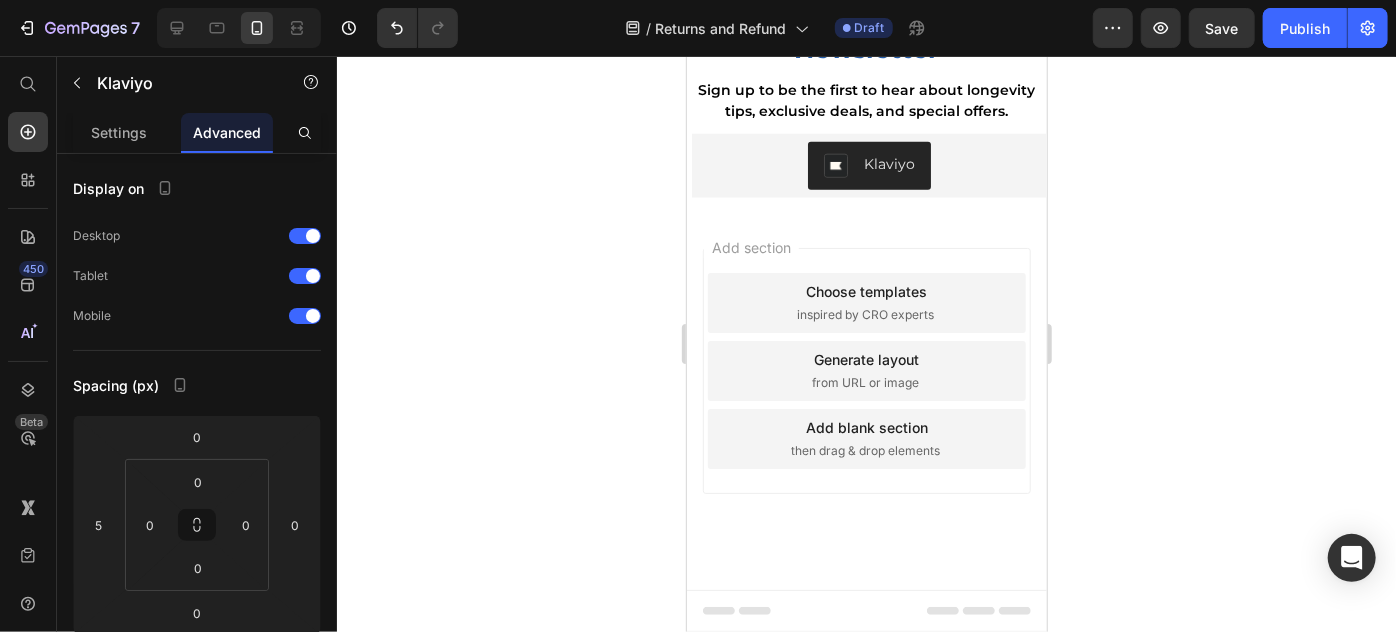 click 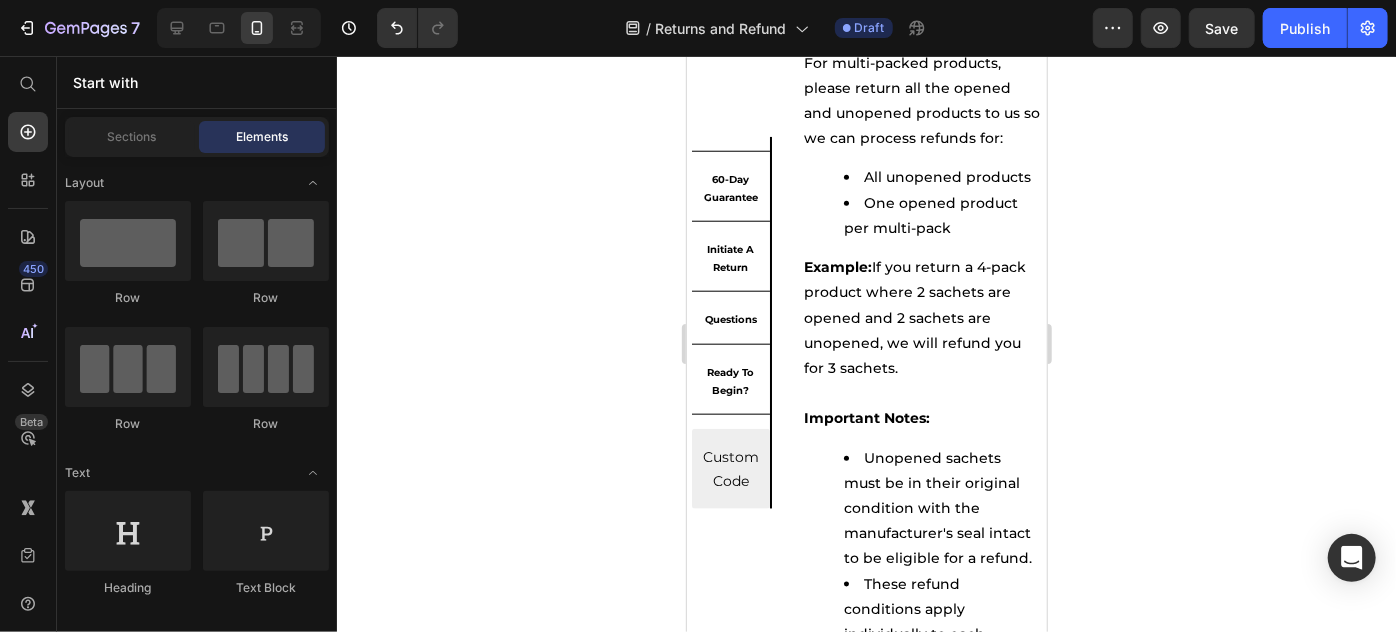 scroll, scrollTop: 0, scrollLeft: 0, axis: both 